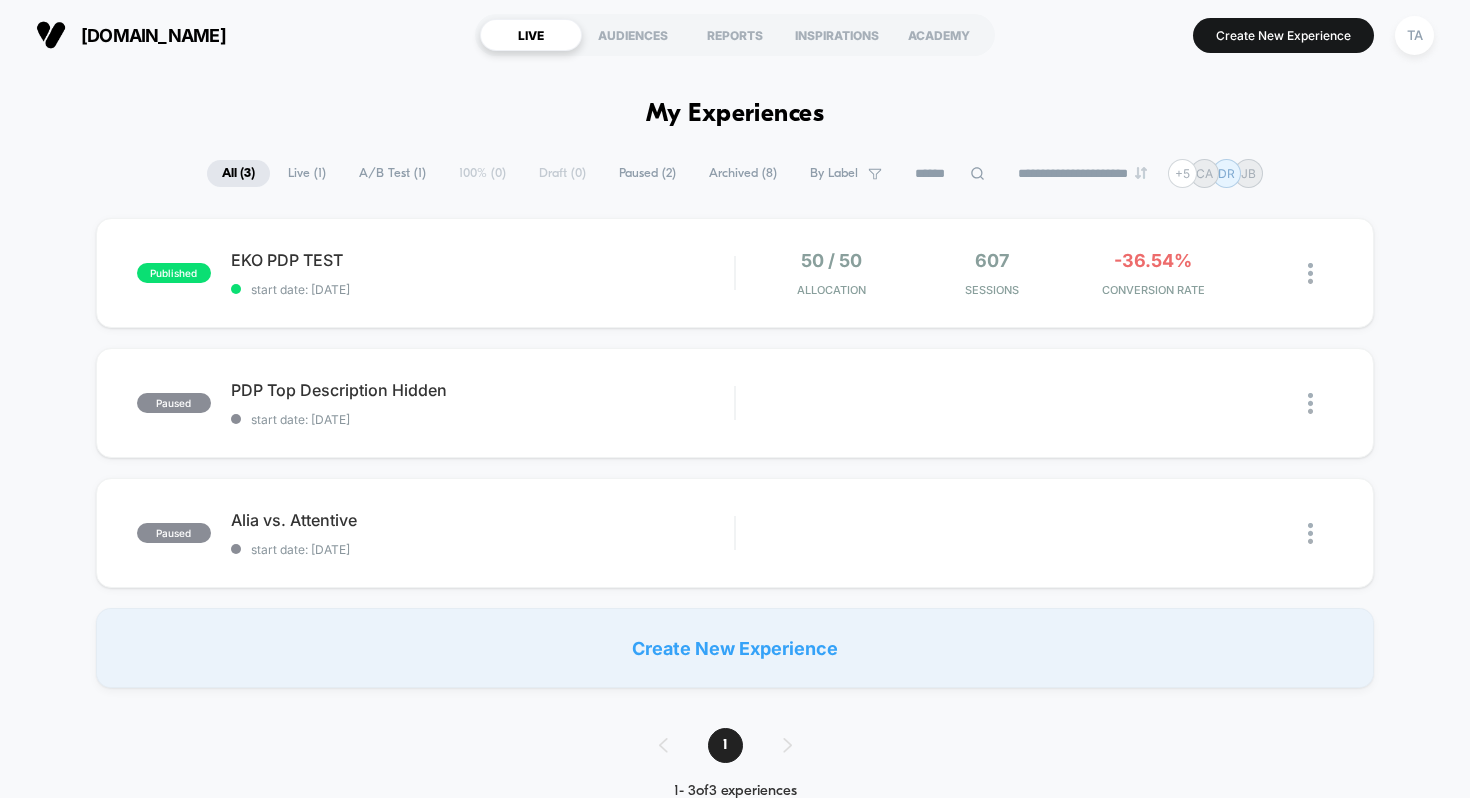 scroll, scrollTop: 0, scrollLeft: 0, axis: both 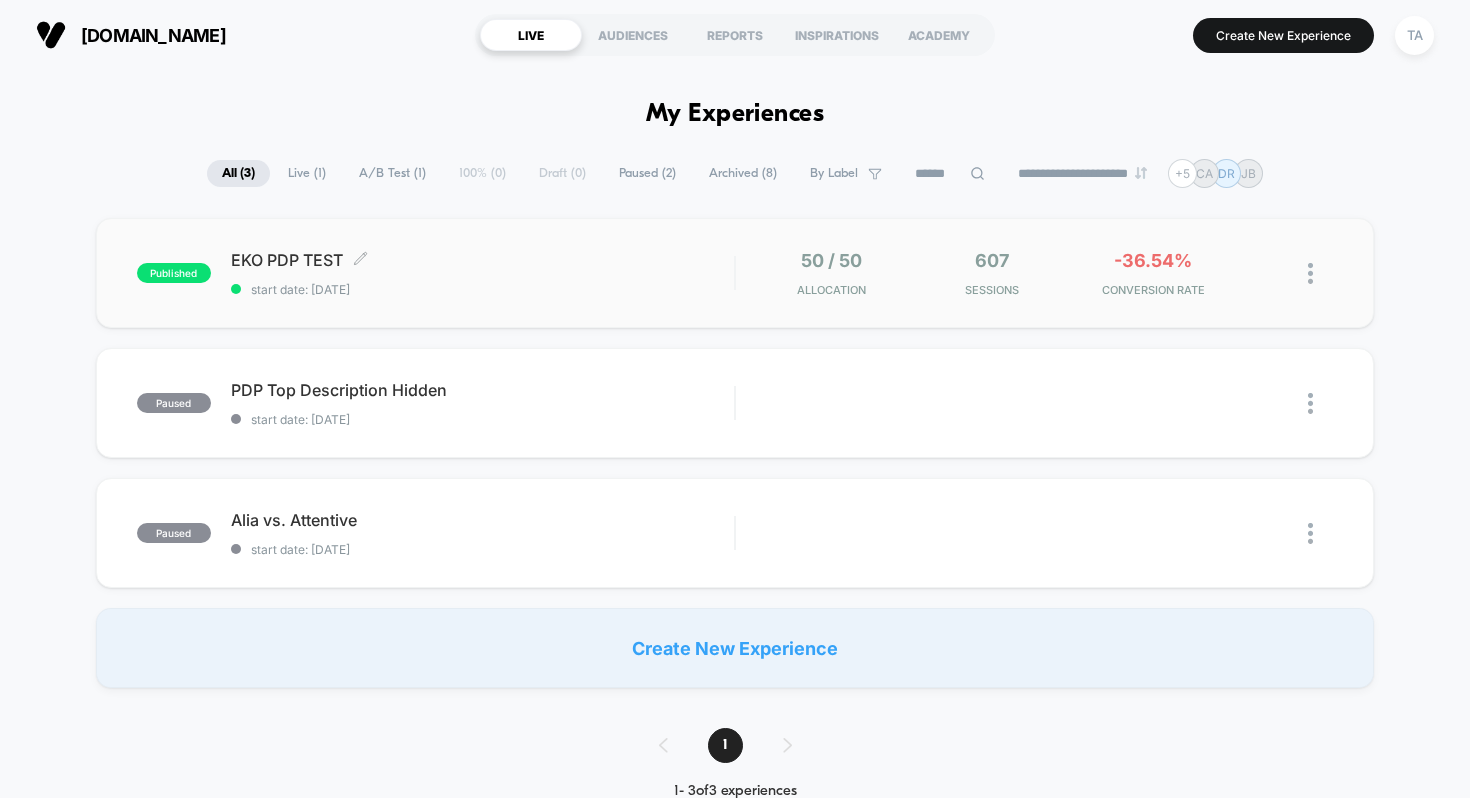 click on "EKO PDP TEST Click to edit experience details" at bounding box center (483, 260) 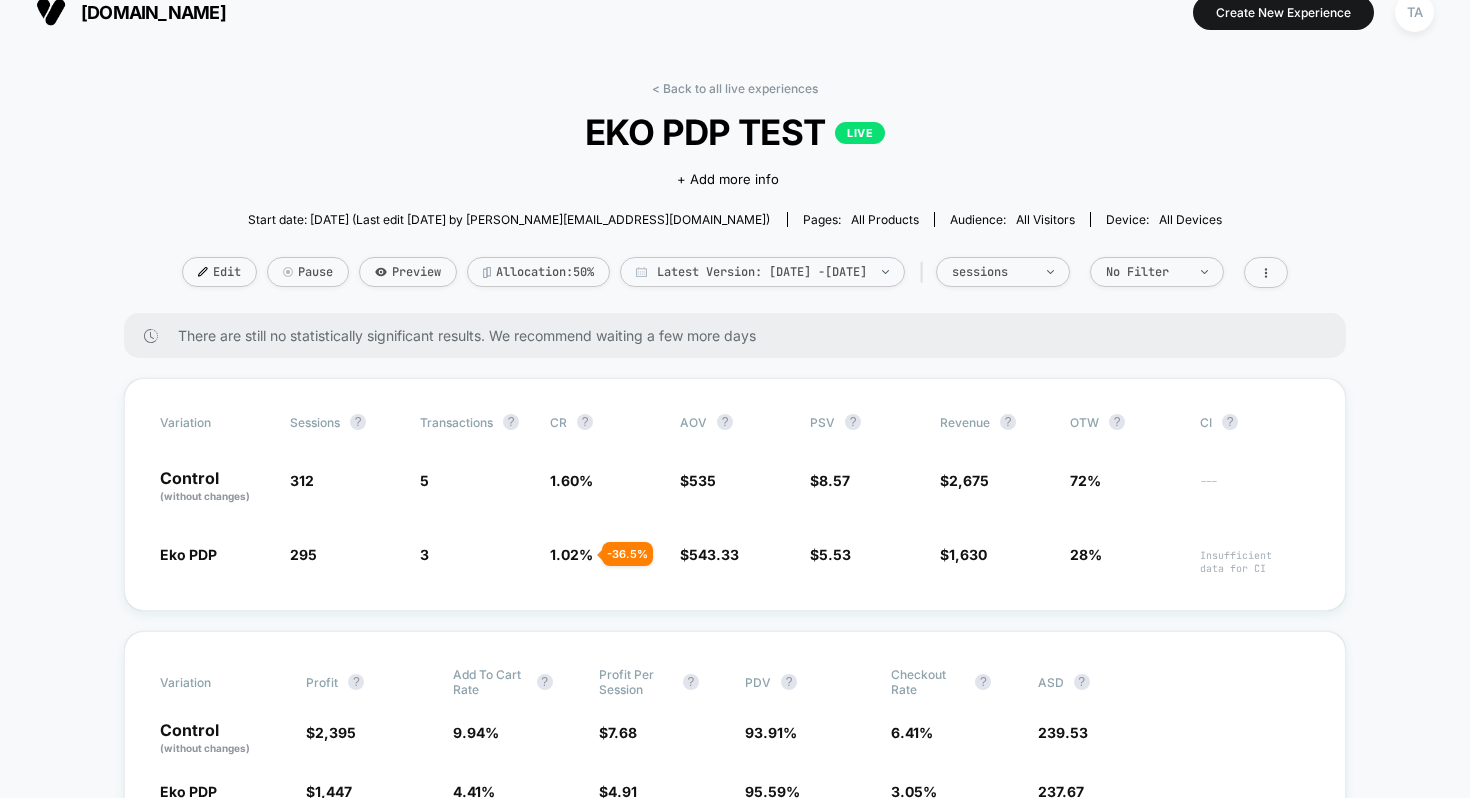 scroll, scrollTop: 0, scrollLeft: 0, axis: both 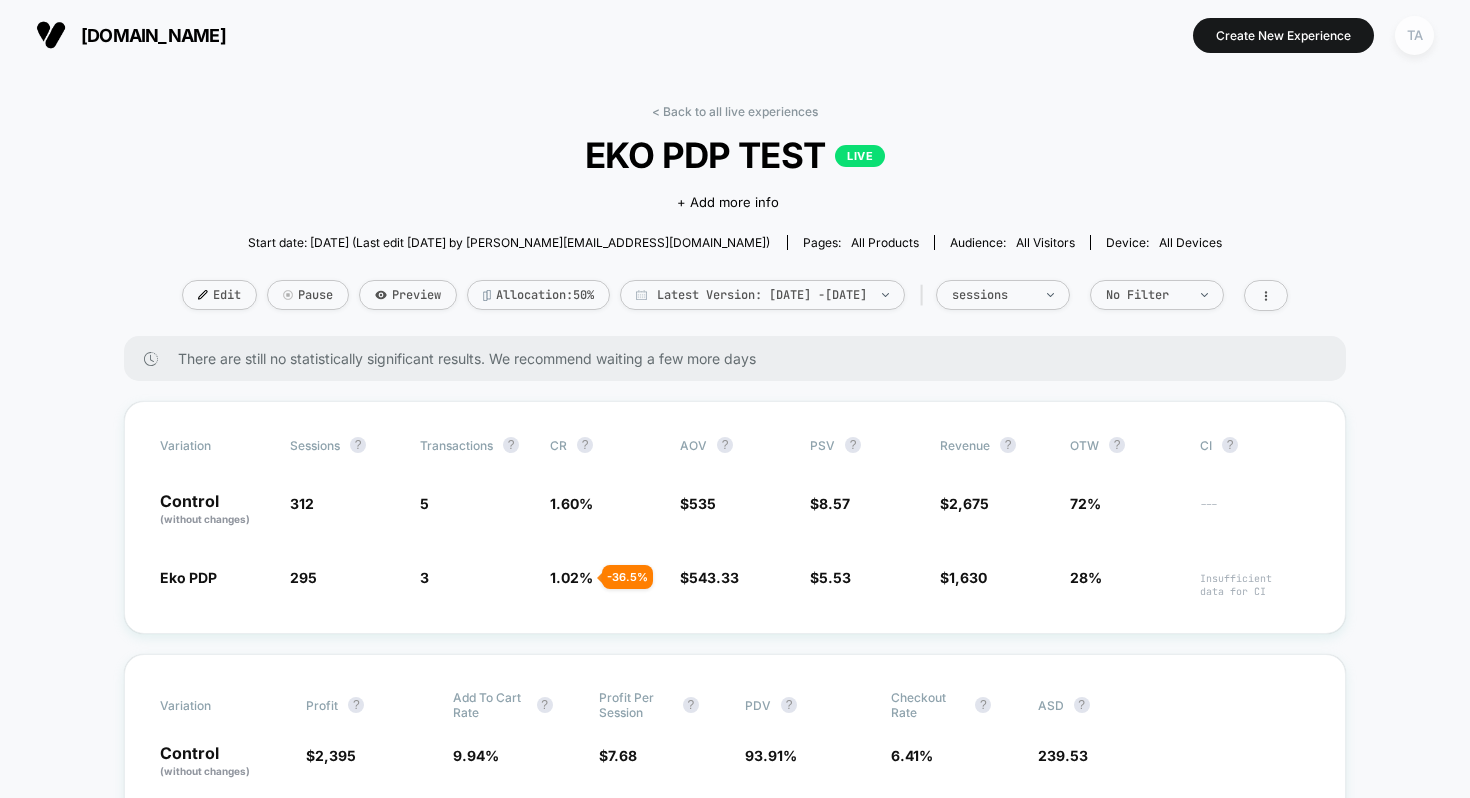 click on "TA" at bounding box center (1414, 35) 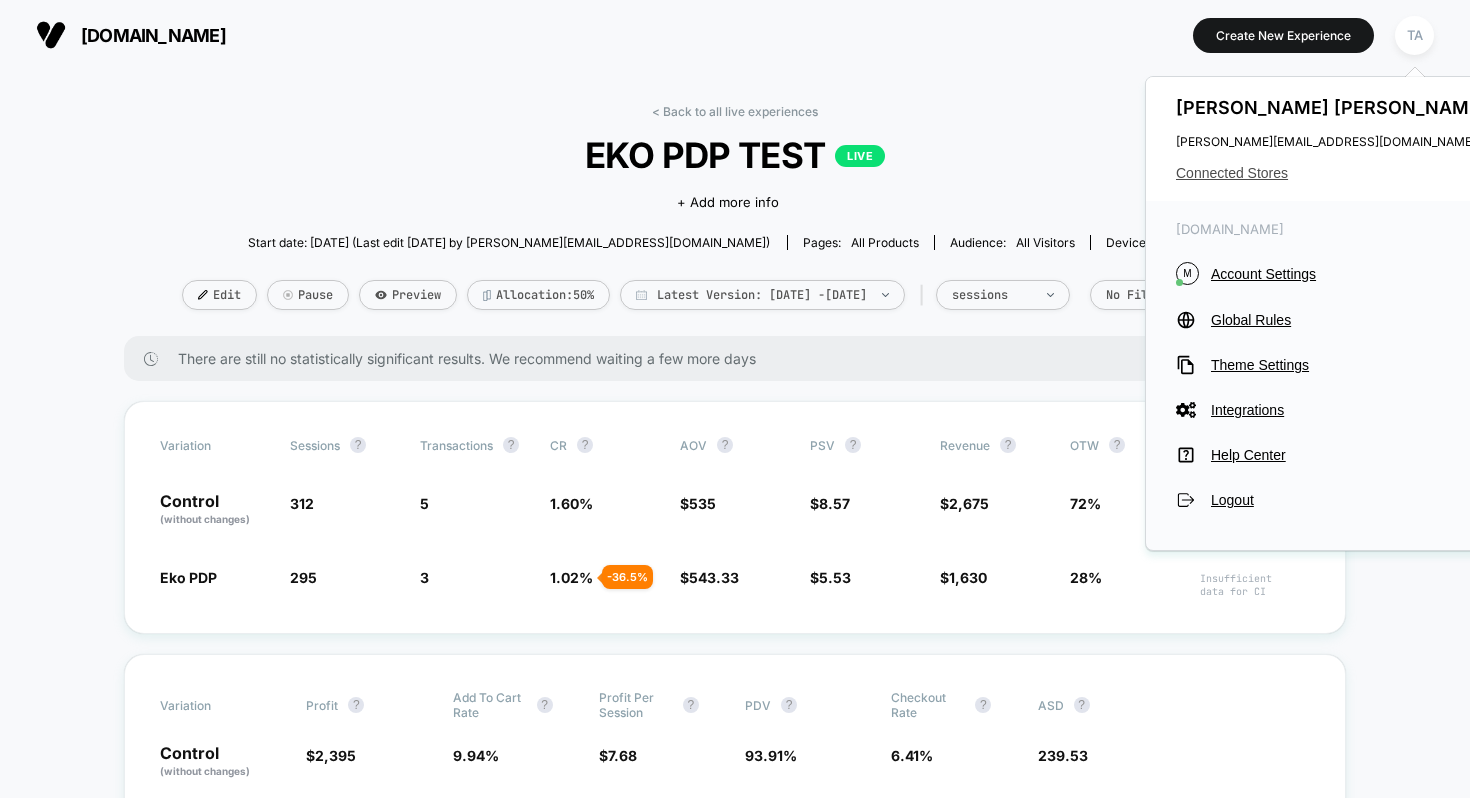 click on "Connected Stores" at bounding box center [1334, 173] 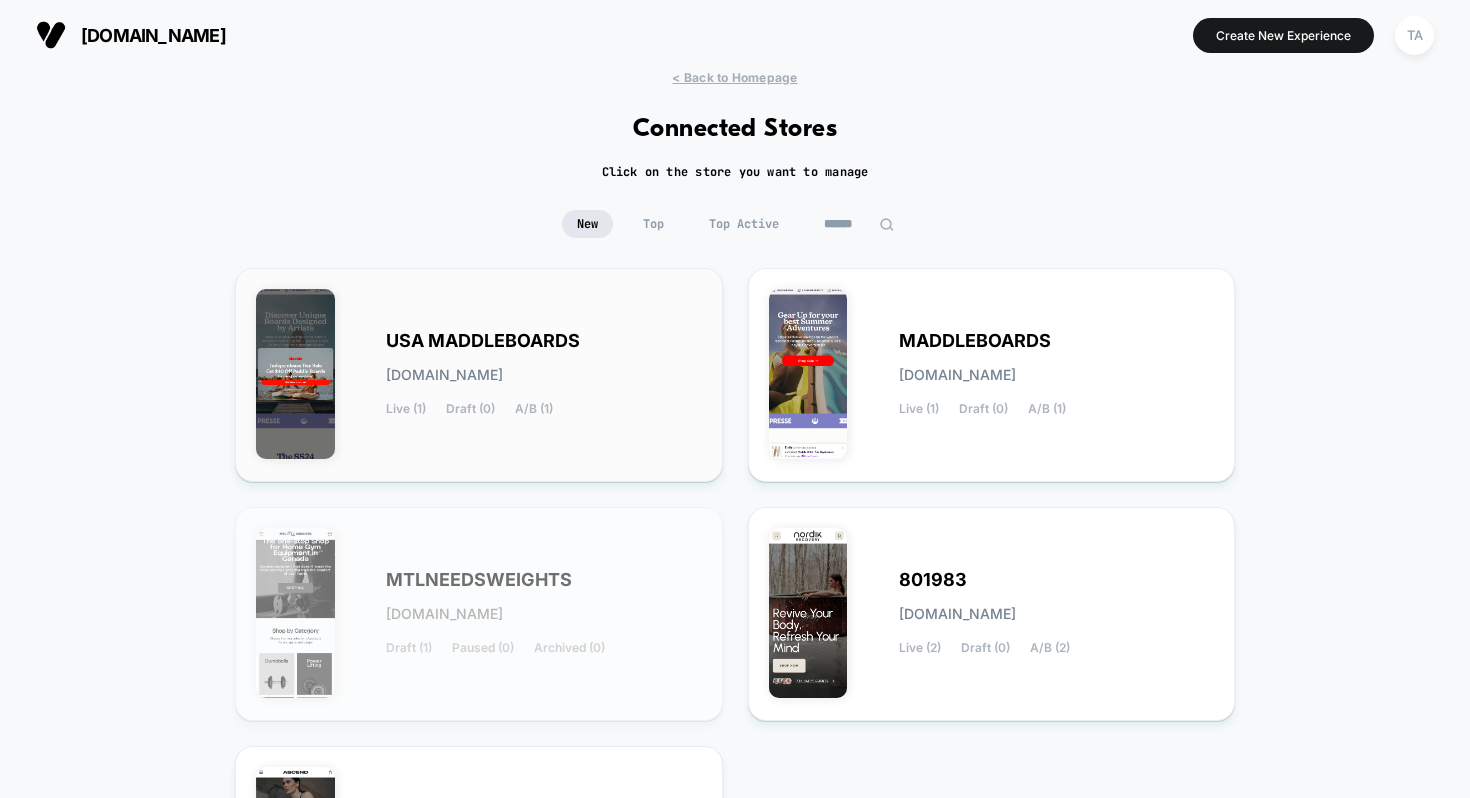 click on "USA MADDLEBOARDS" at bounding box center [483, 341] 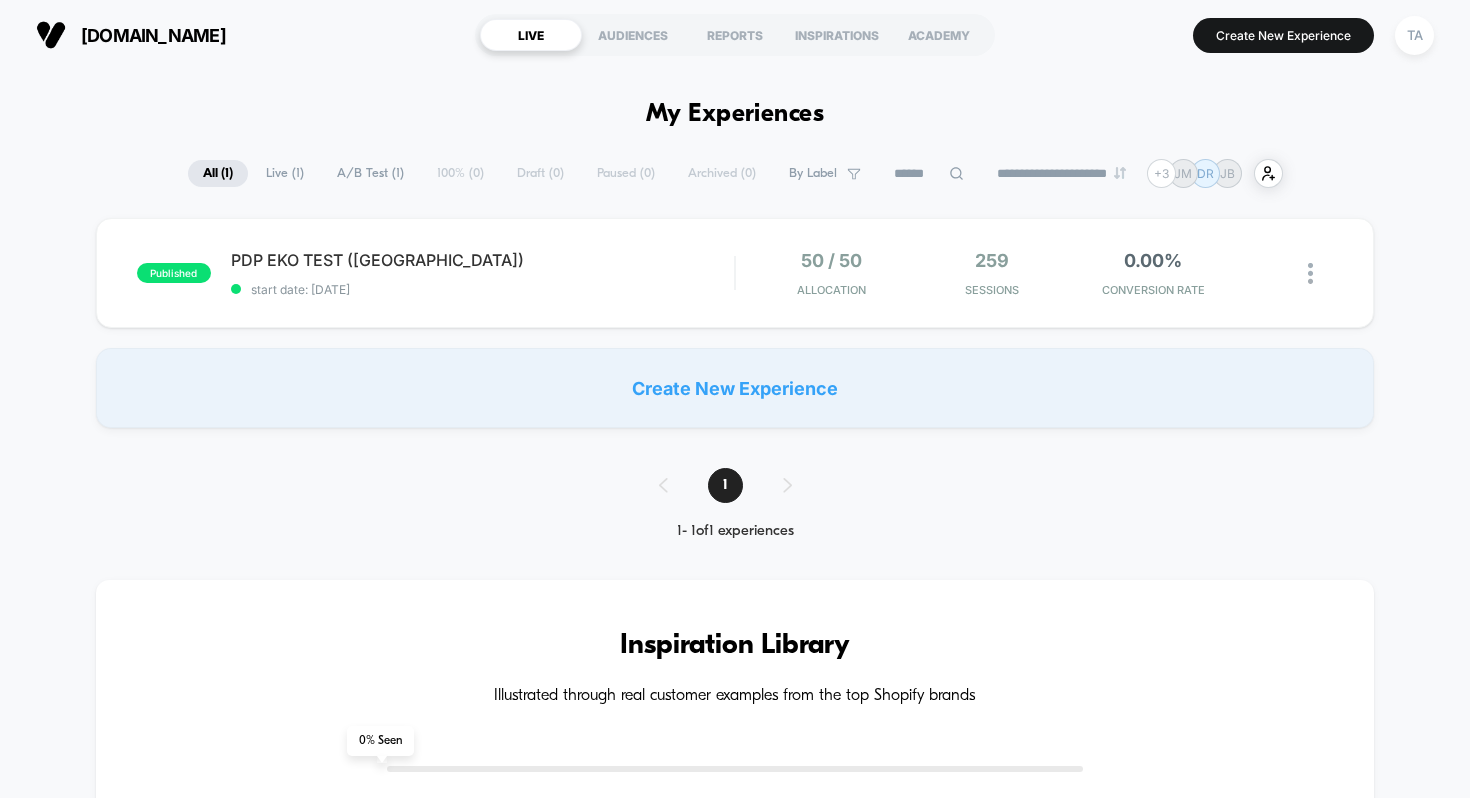 scroll, scrollTop: 0, scrollLeft: 0, axis: both 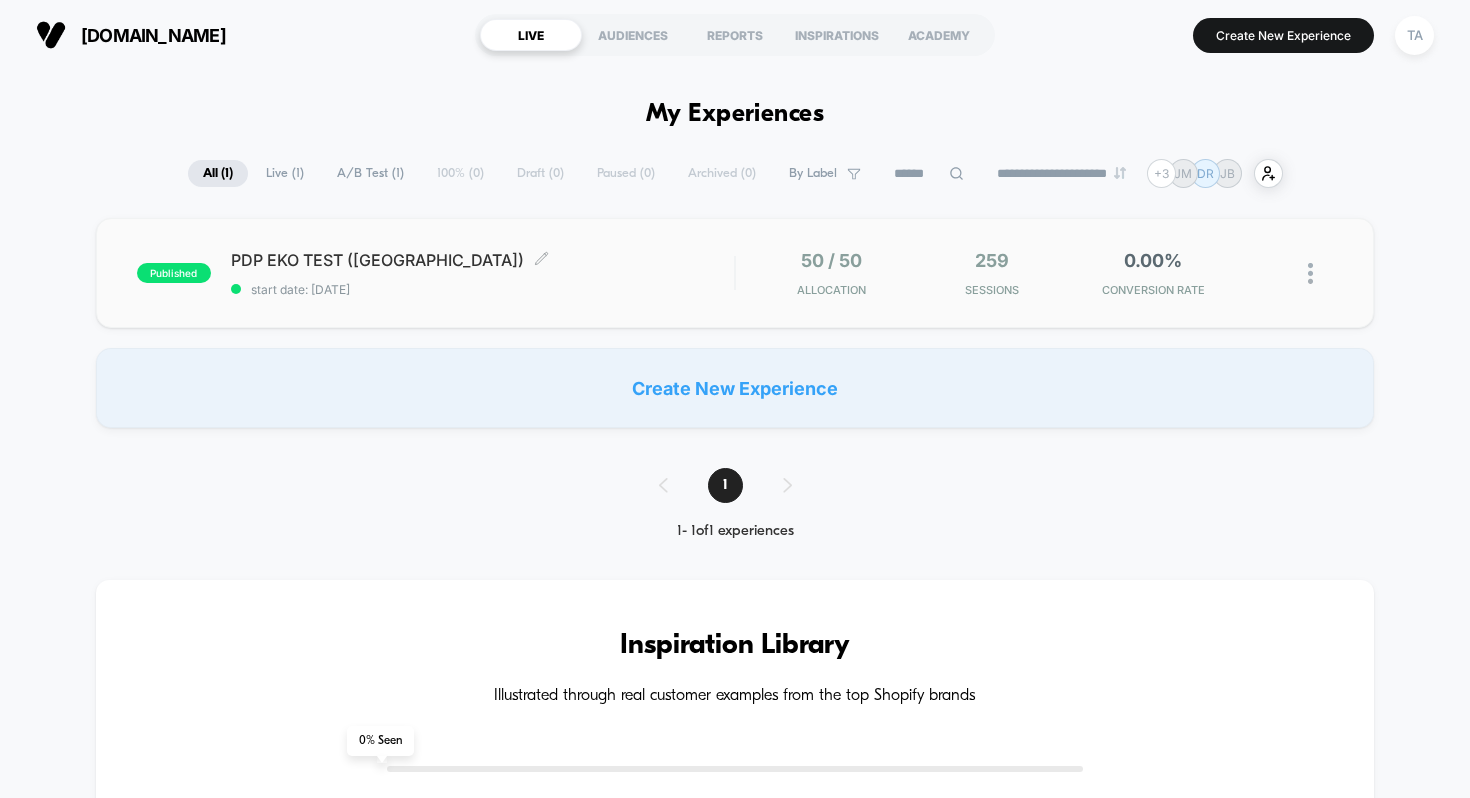 click on "PDP EKO TEST ([GEOGRAPHIC_DATA]) Click to edit experience details" at bounding box center (483, 260) 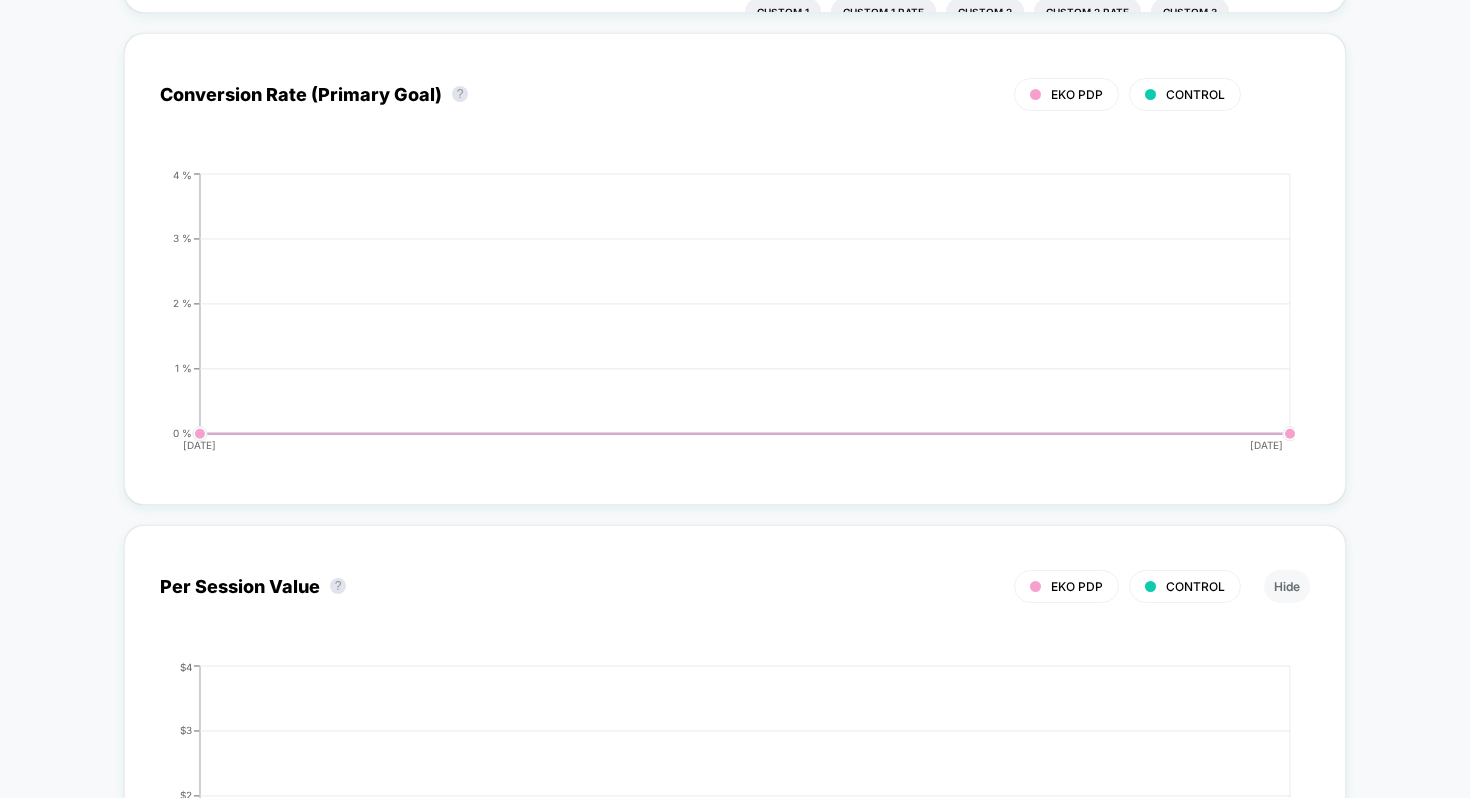 scroll, scrollTop: 1087, scrollLeft: 0, axis: vertical 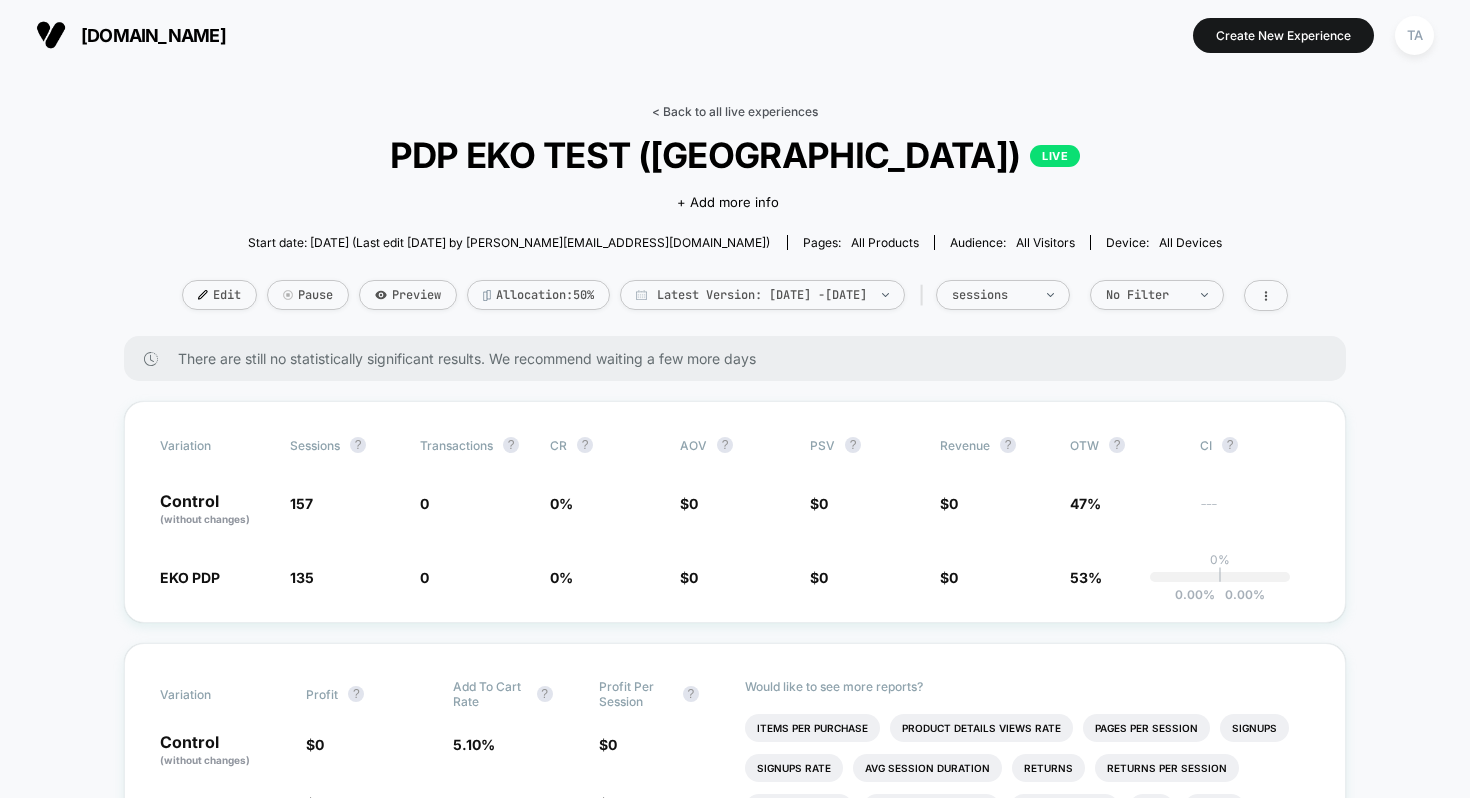 click on "< Back to all live experiences" at bounding box center [735, 111] 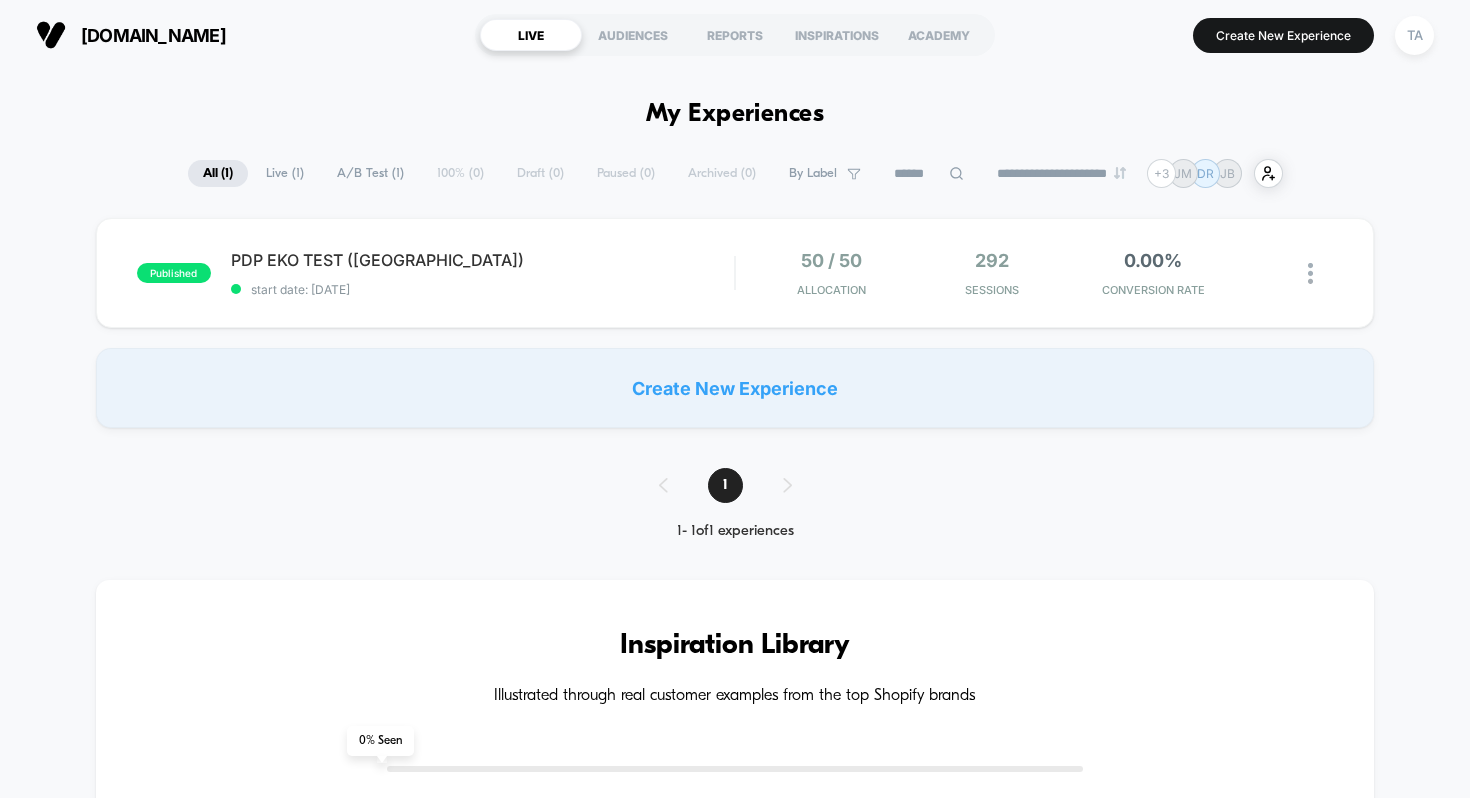 scroll, scrollTop: 0, scrollLeft: 0, axis: both 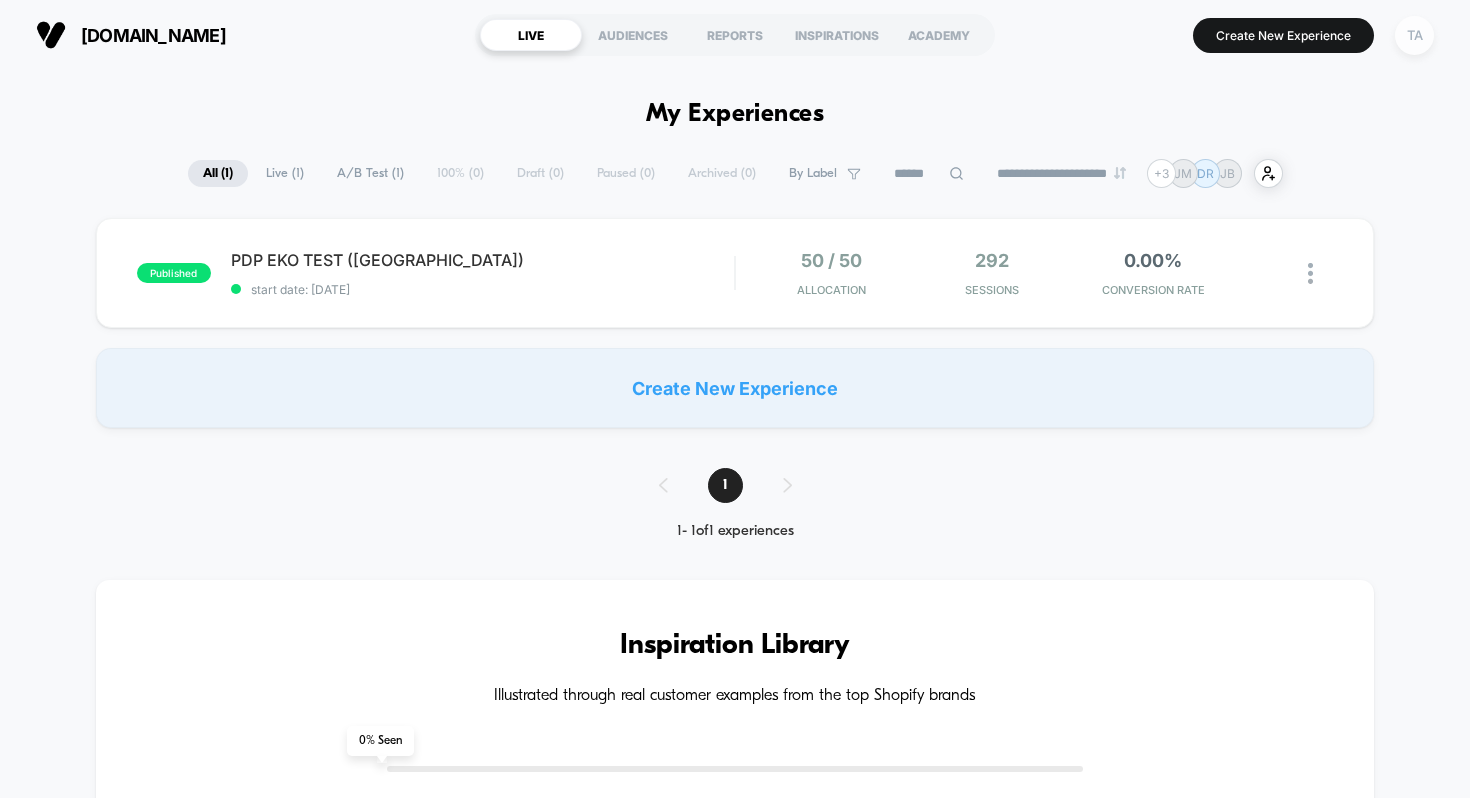 click on "TA" at bounding box center [1414, 35] 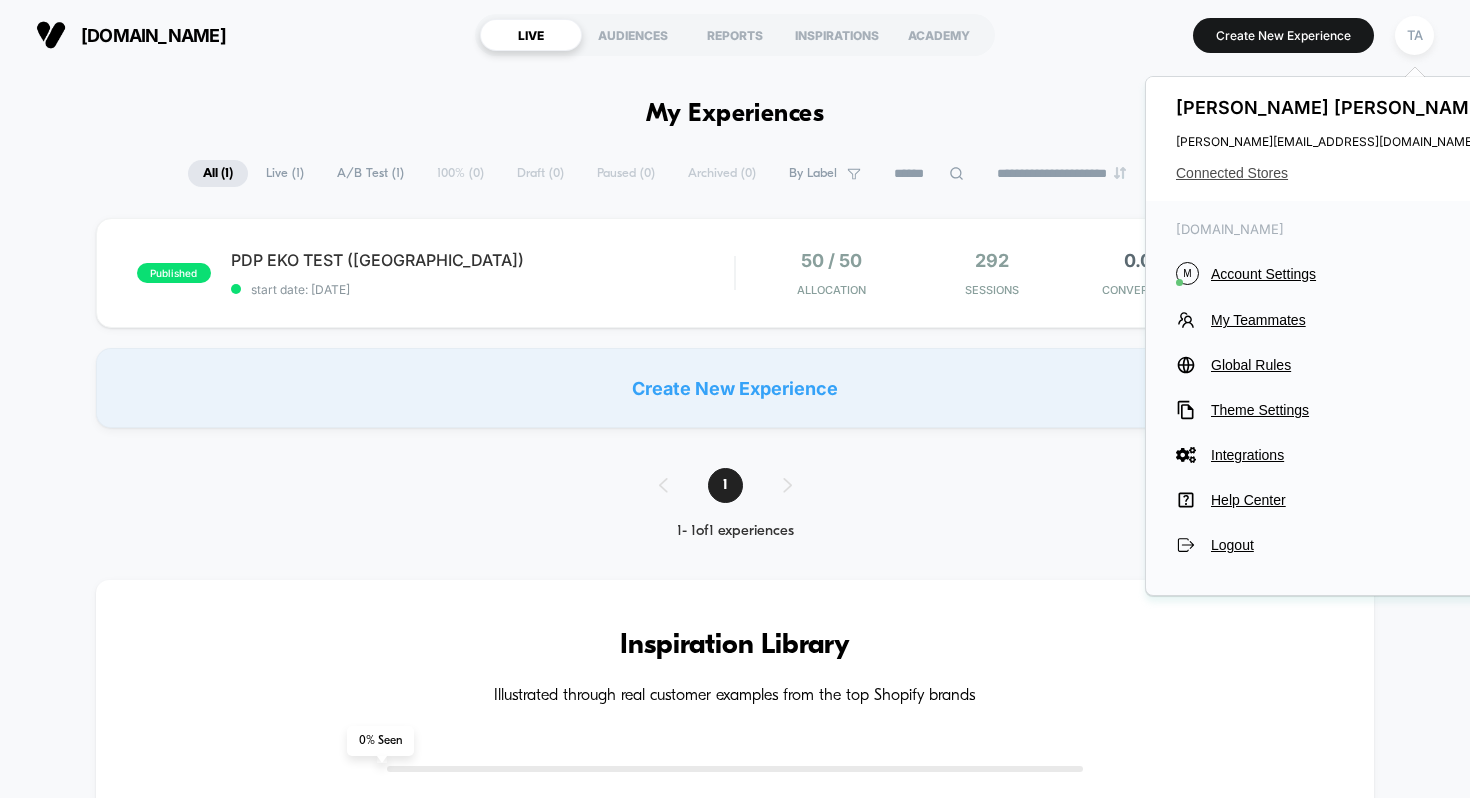 click on "Connected Stores" at bounding box center (1334, 173) 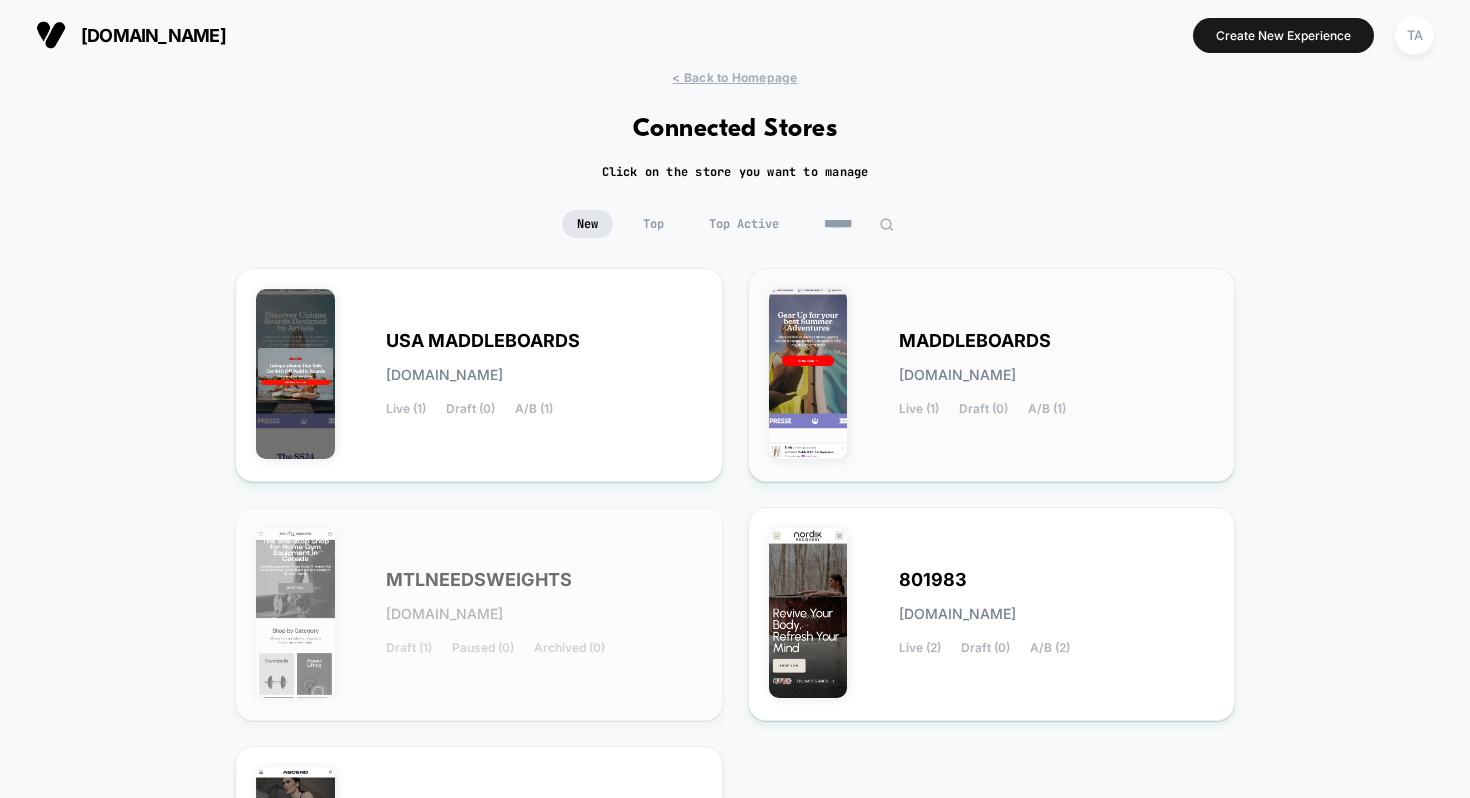 click on "MADDLEBOARDS maddleboards.myshopify.com Live (1) Draft (0) A/B (1)" at bounding box center [1057, 375] 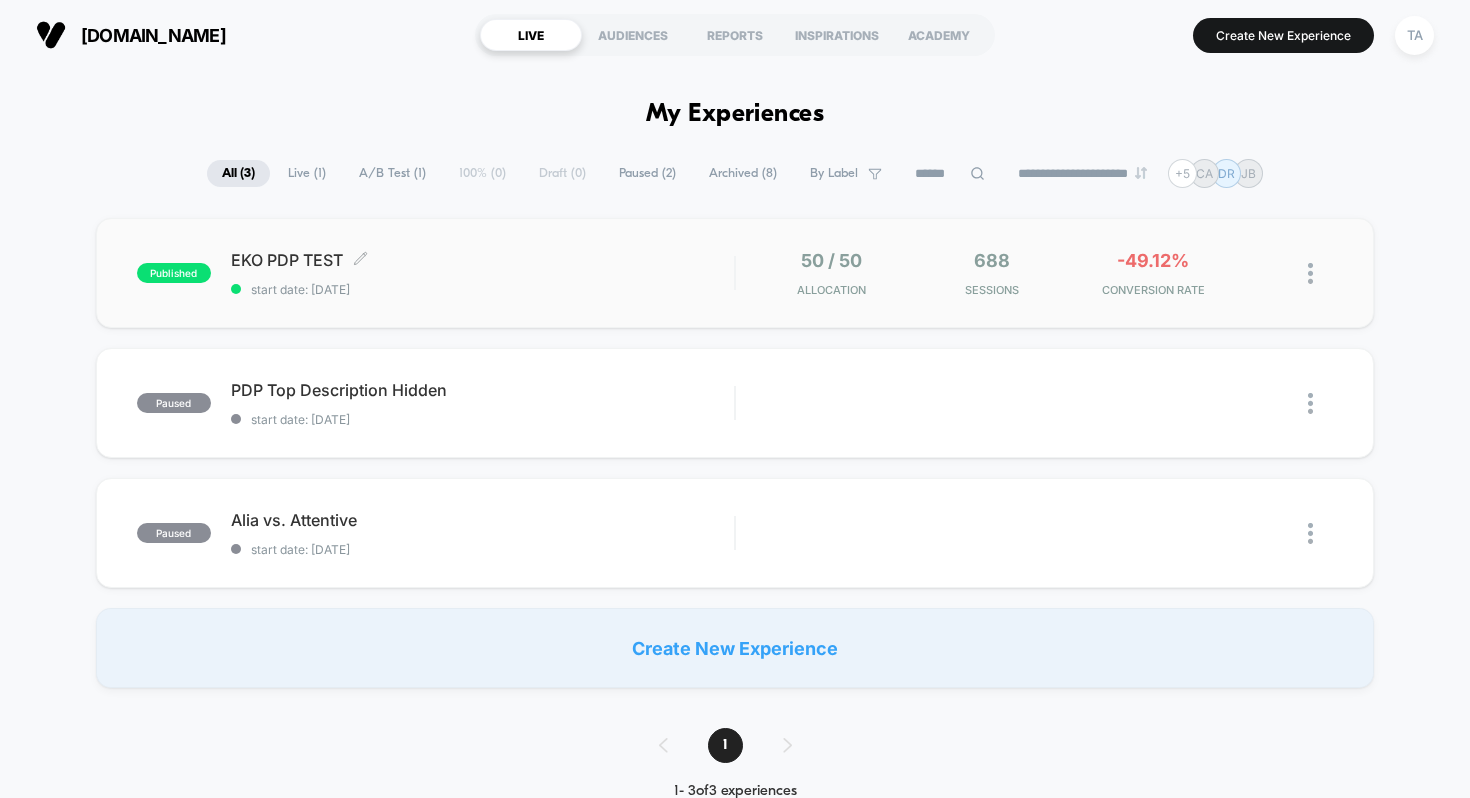 click on "start date: [DATE]" at bounding box center (483, 289) 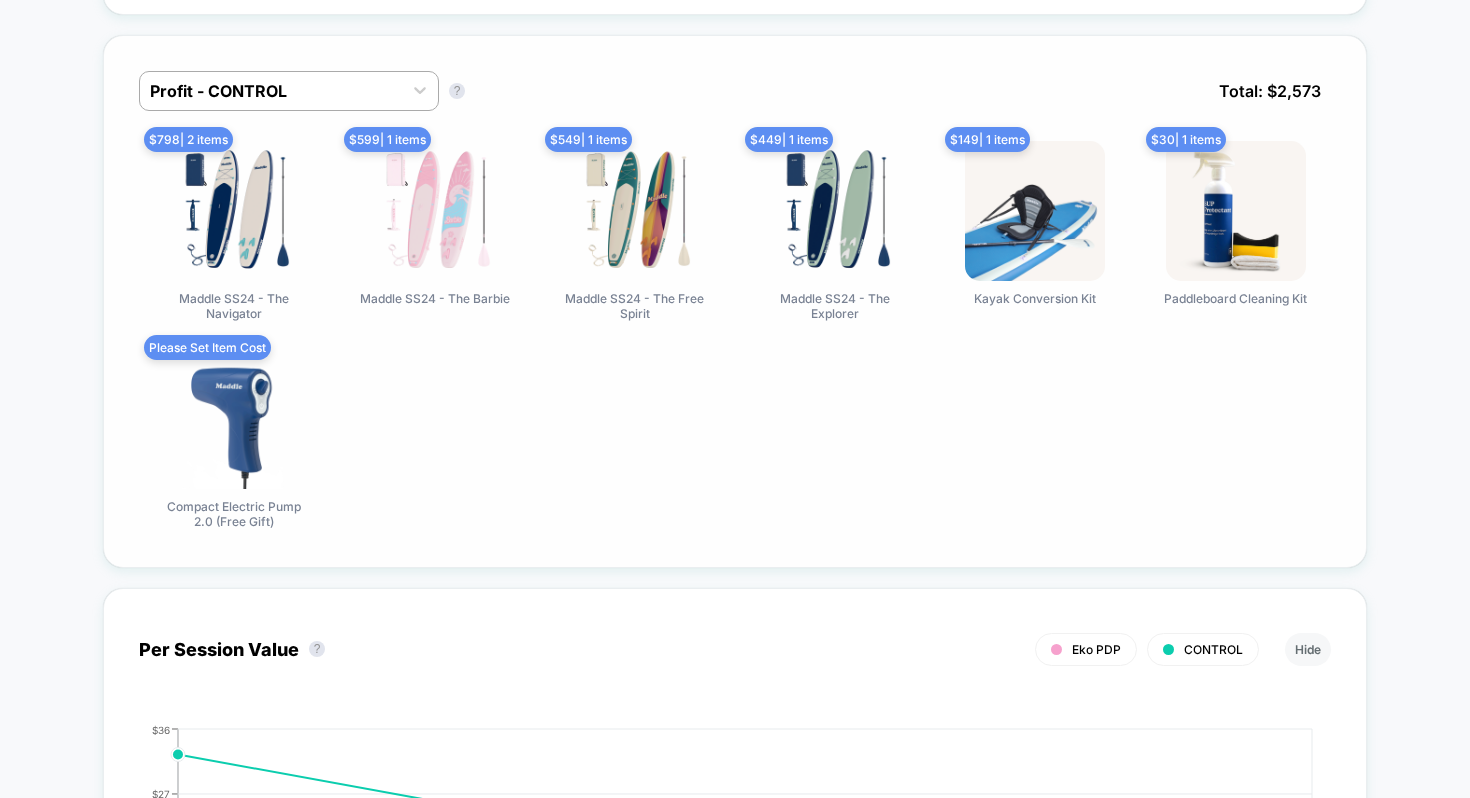 scroll, scrollTop: 1335, scrollLeft: 0, axis: vertical 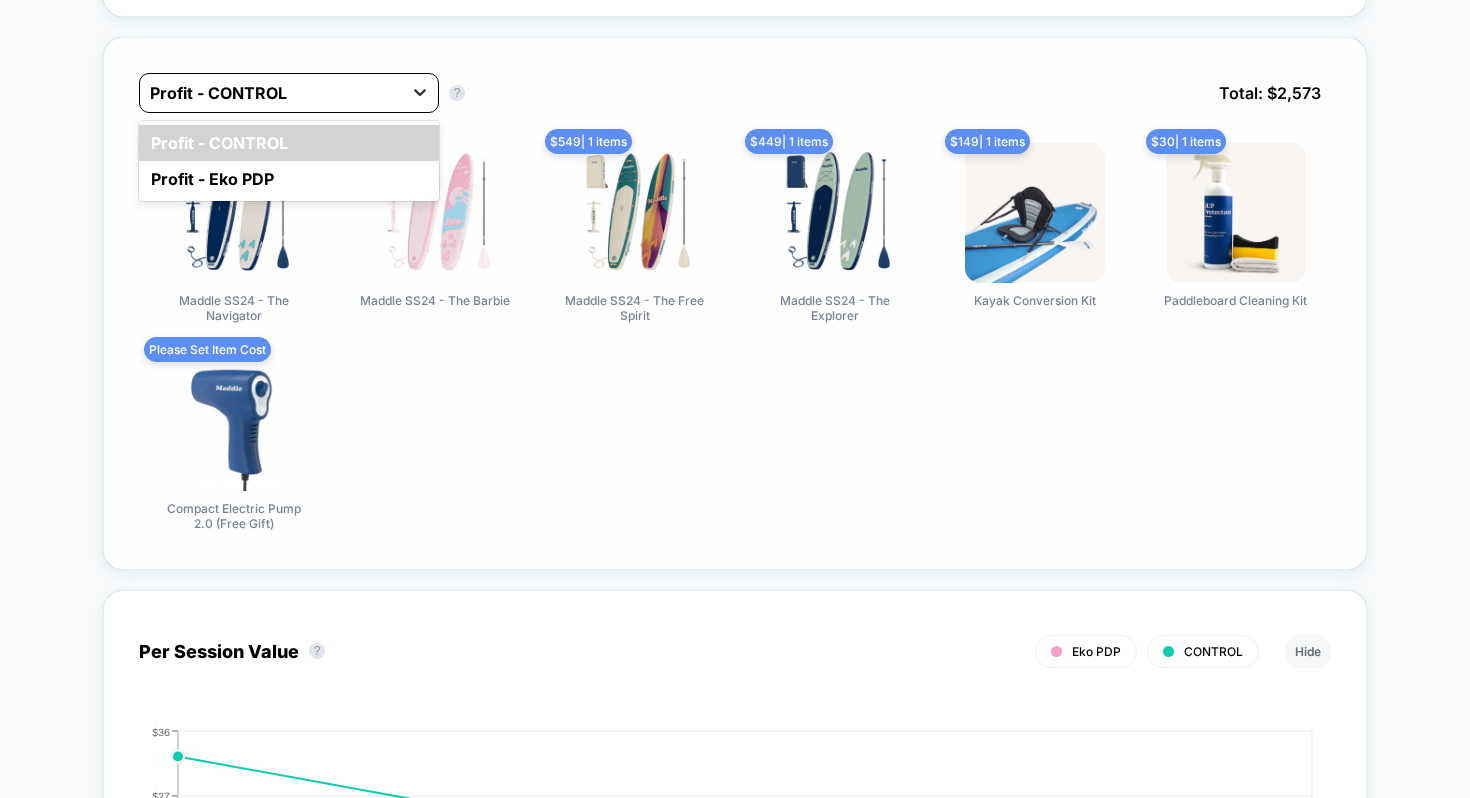 click 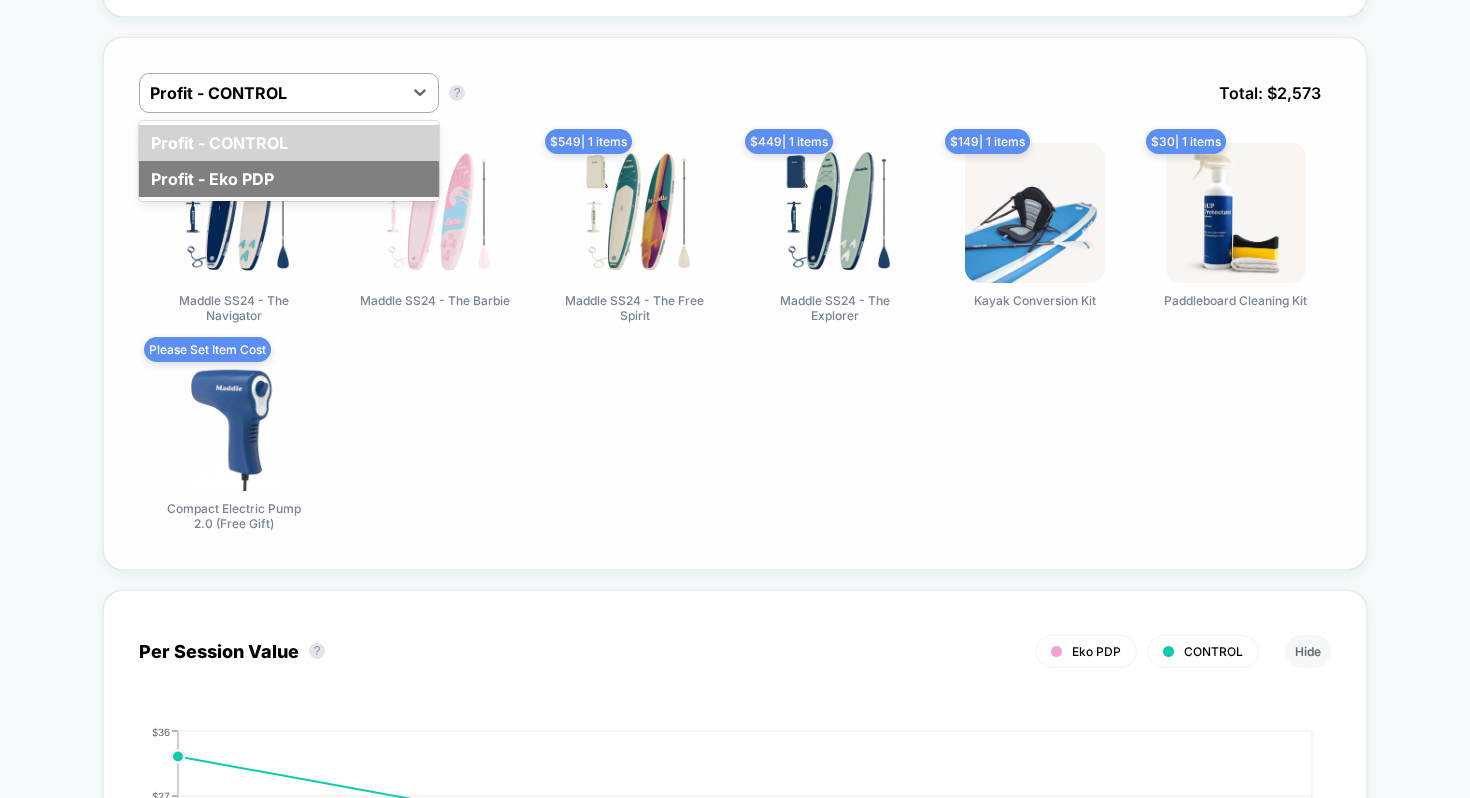 click on "Profit   - Eko PDP" at bounding box center [289, 179] 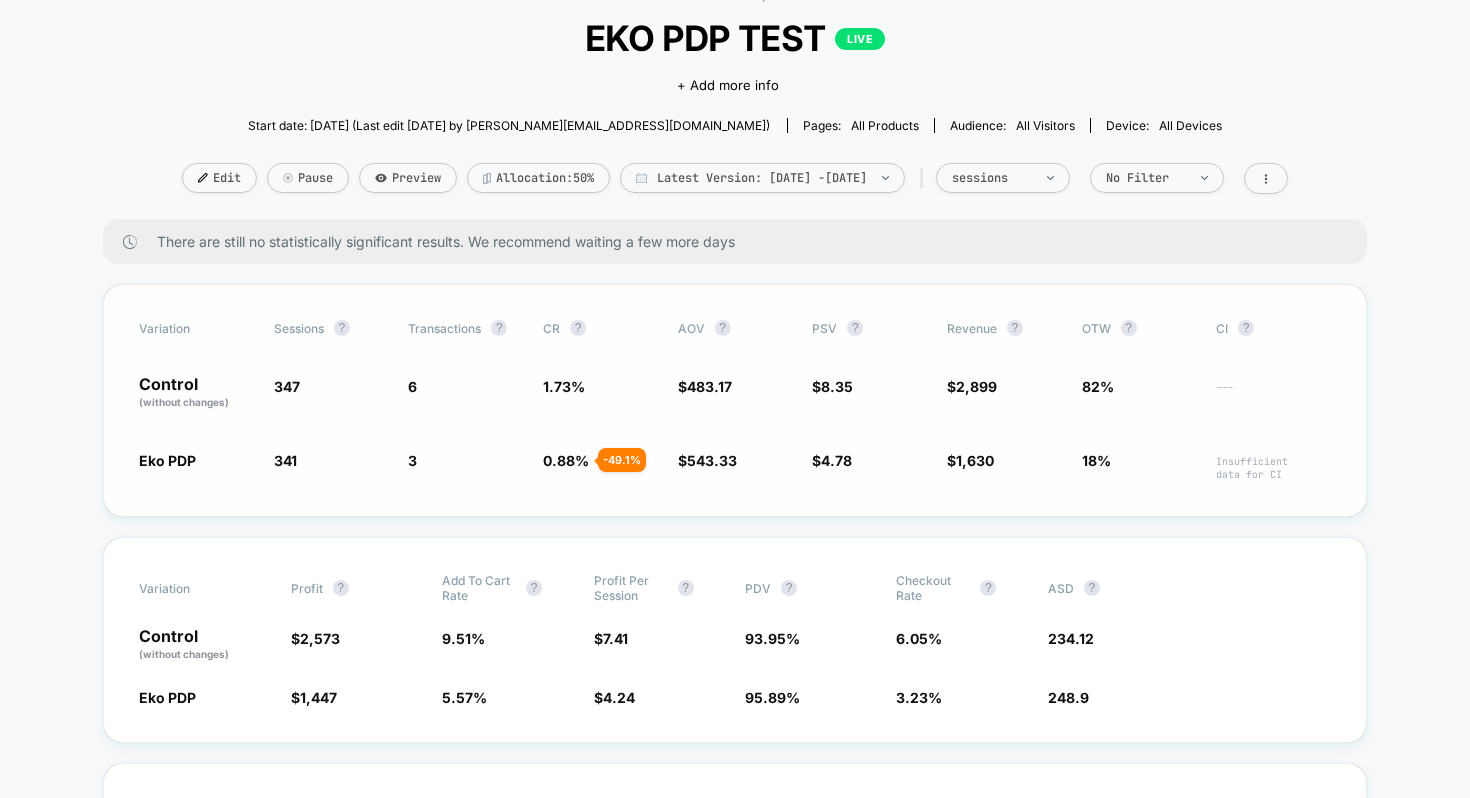scroll, scrollTop: 0, scrollLeft: 0, axis: both 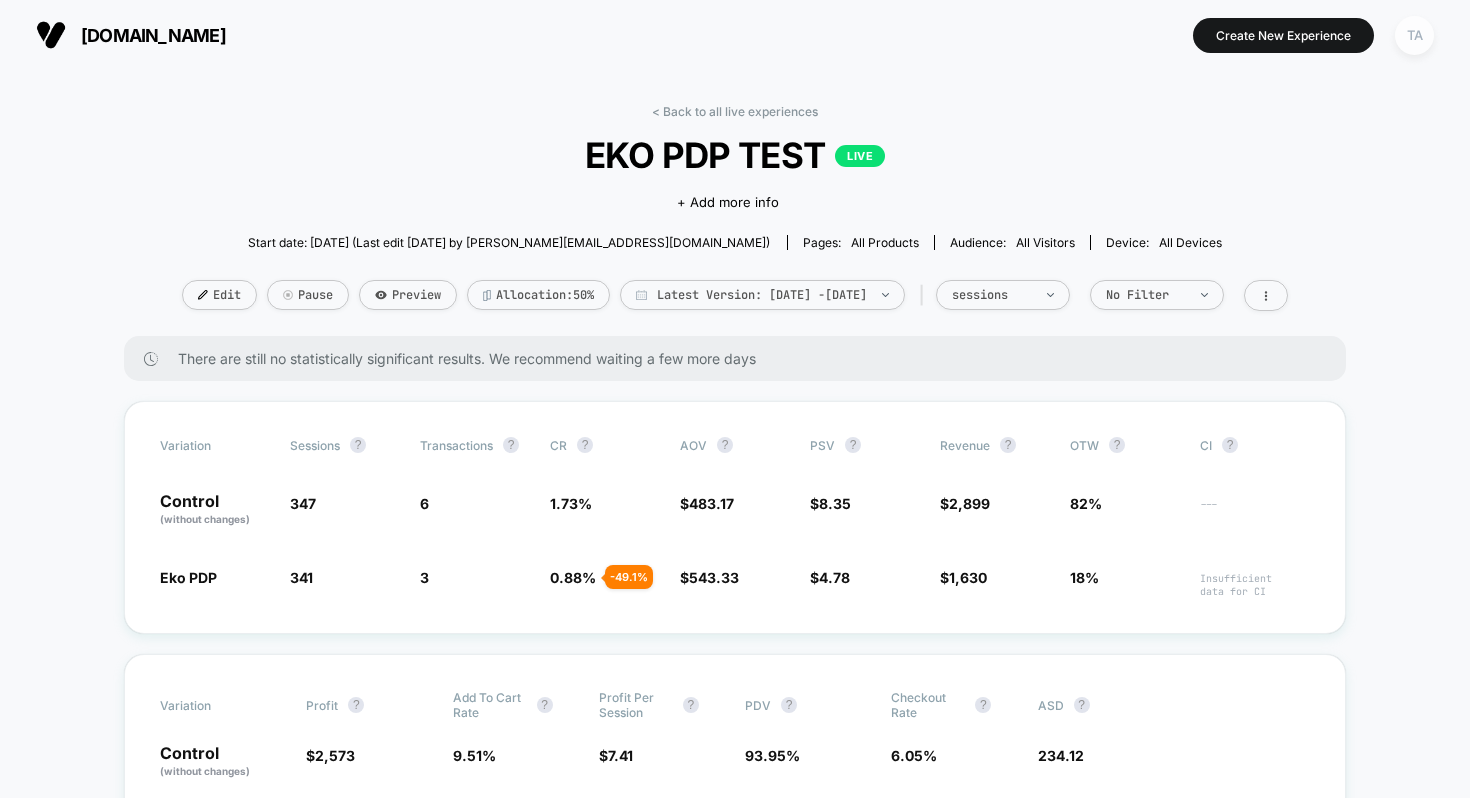 click on "TA" at bounding box center [1414, 35] 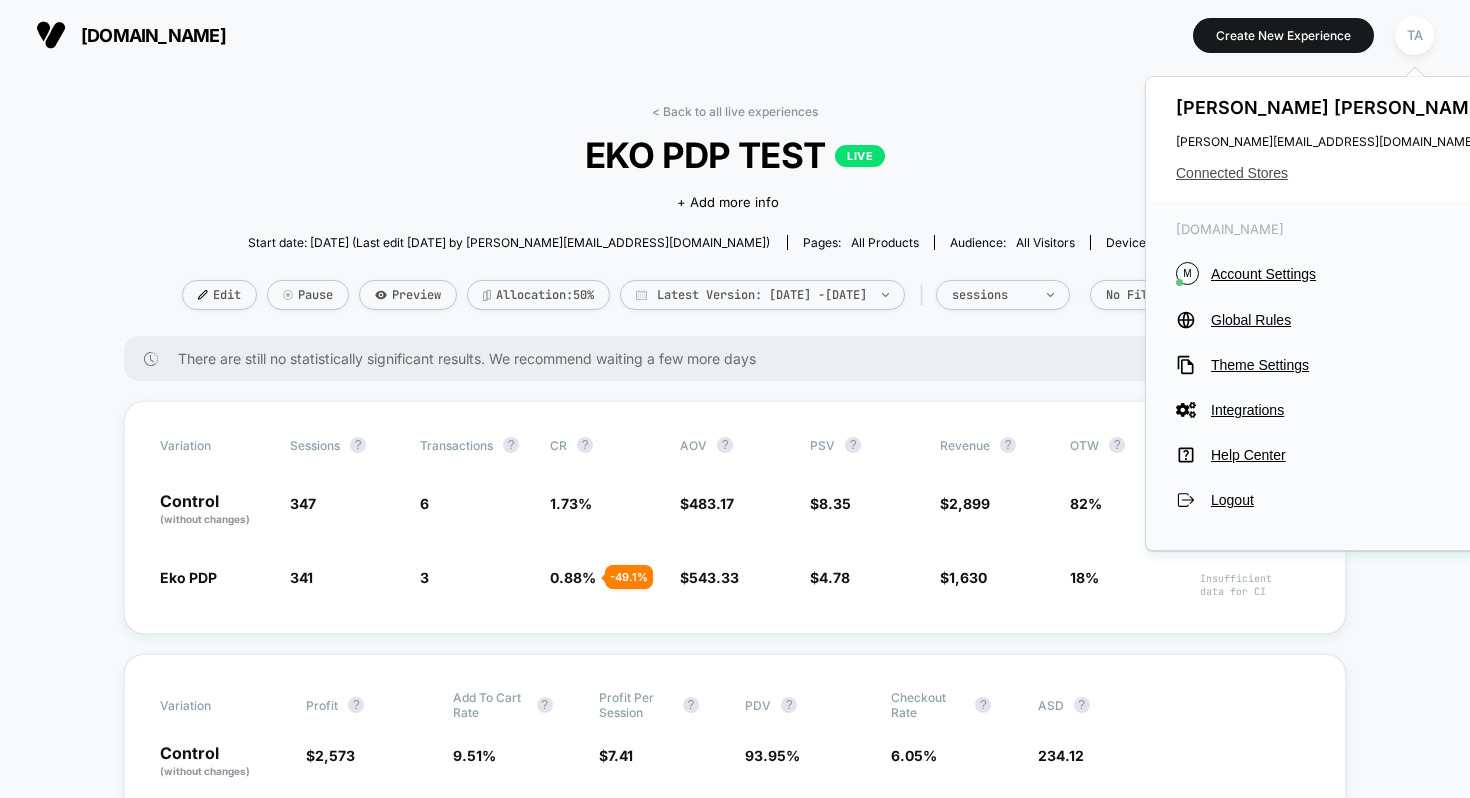 click on "Connected Stores" at bounding box center [1334, 173] 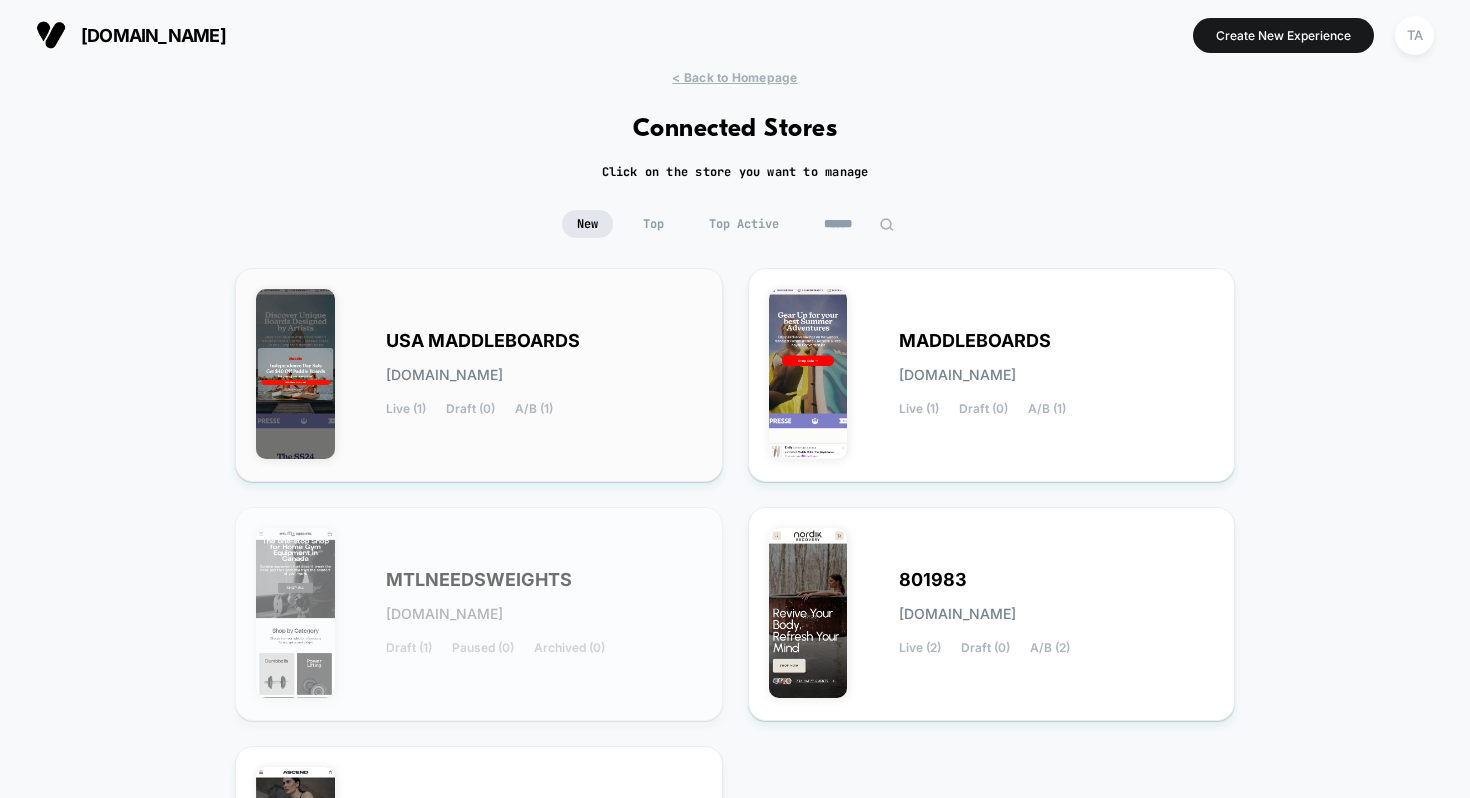 click on "[DOMAIN_NAME]" at bounding box center (444, 375) 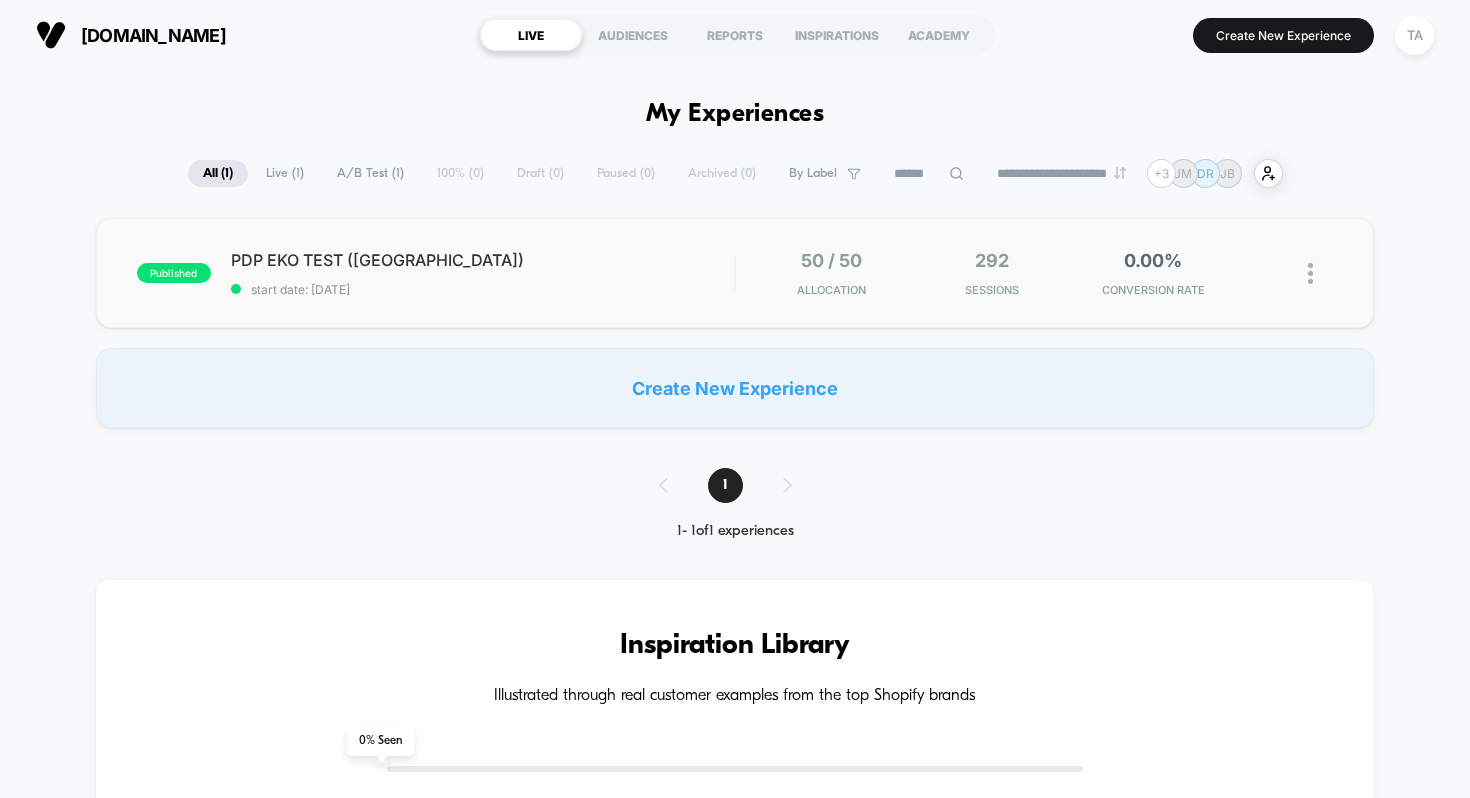 scroll, scrollTop: 0, scrollLeft: 0, axis: both 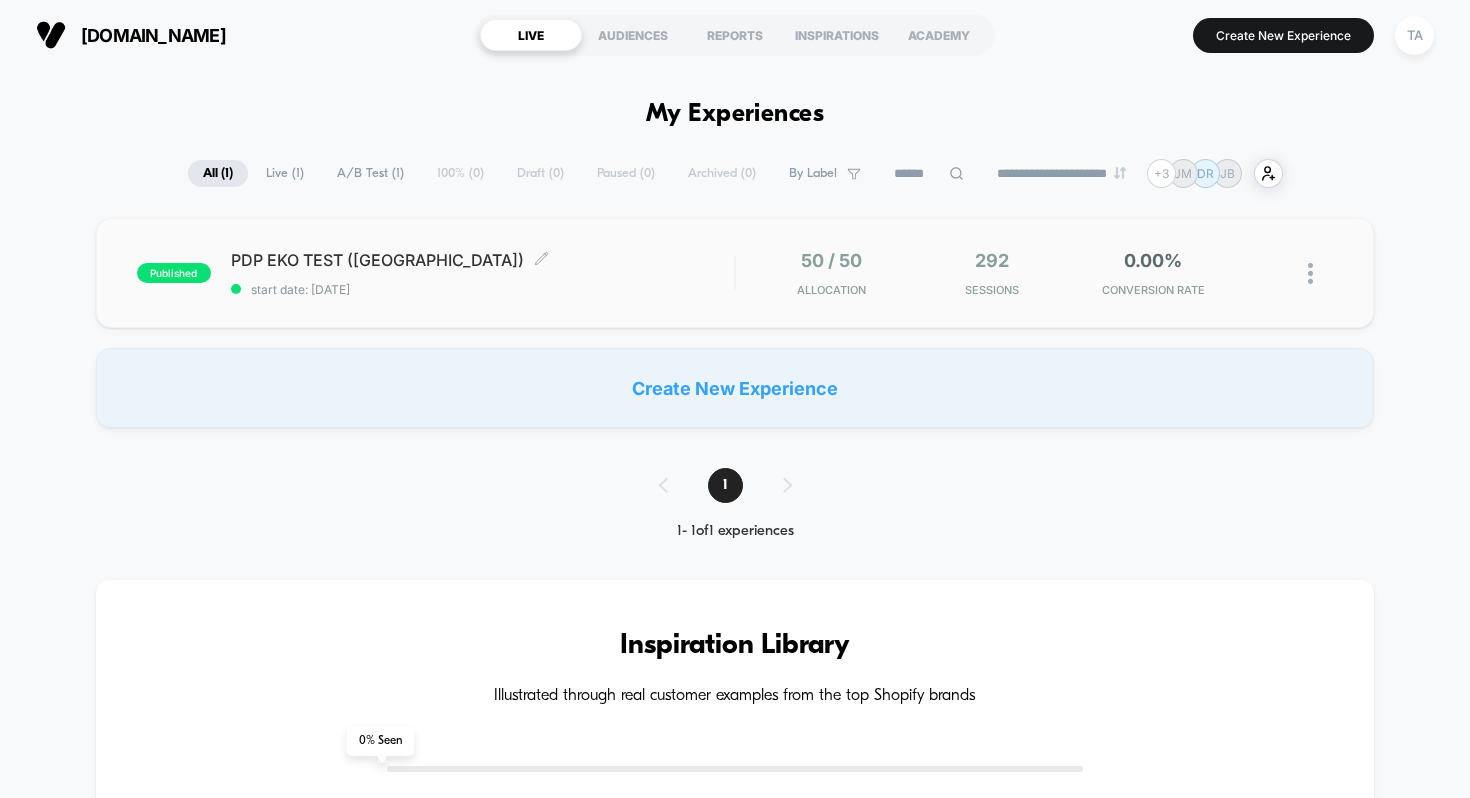 click on "PDP EKO TEST ([GEOGRAPHIC_DATA]) Click to edit experience details" at bounding box center (483, 260) 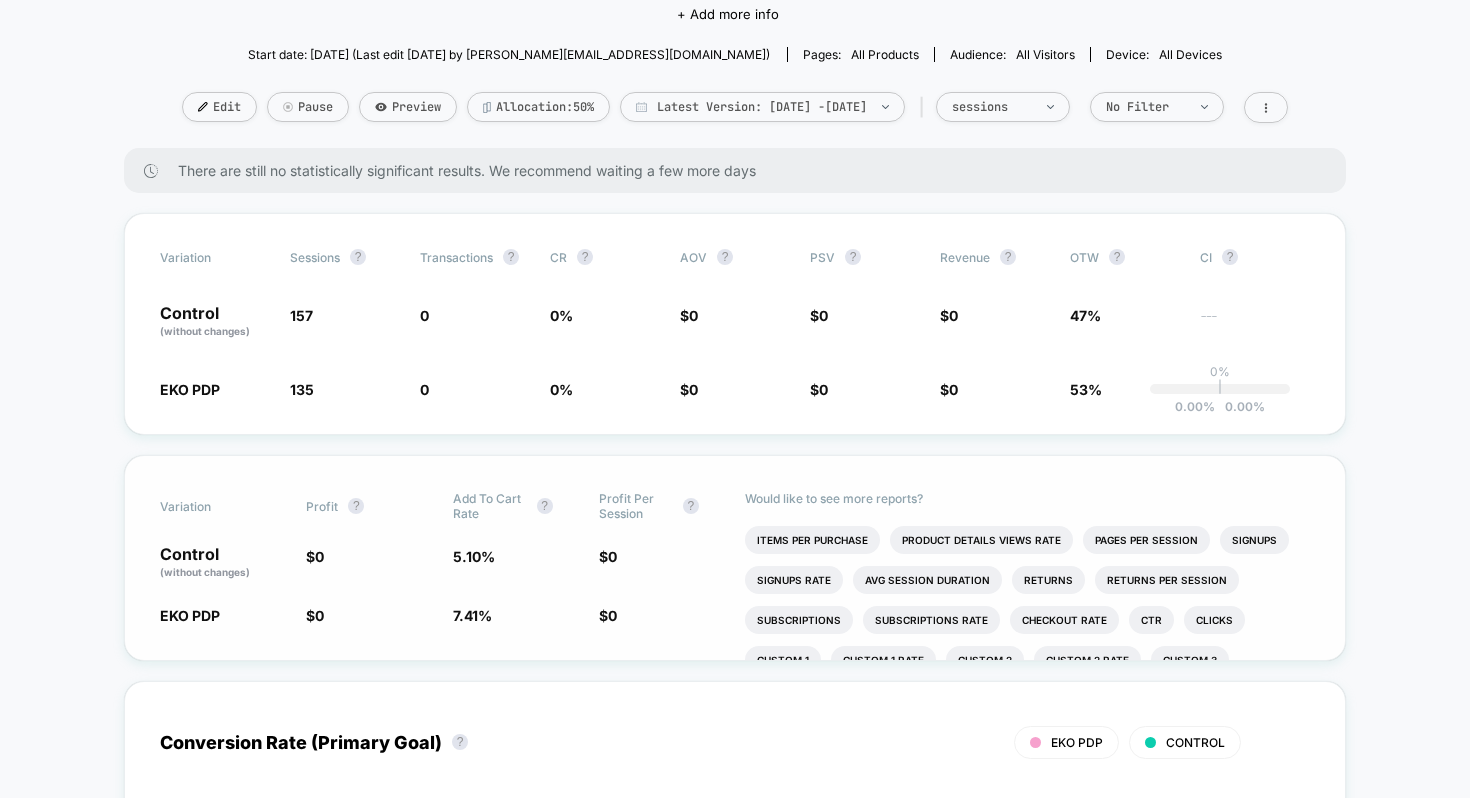 scroll, scrollTop: 189, scrollLeft: 0, axis: vertical 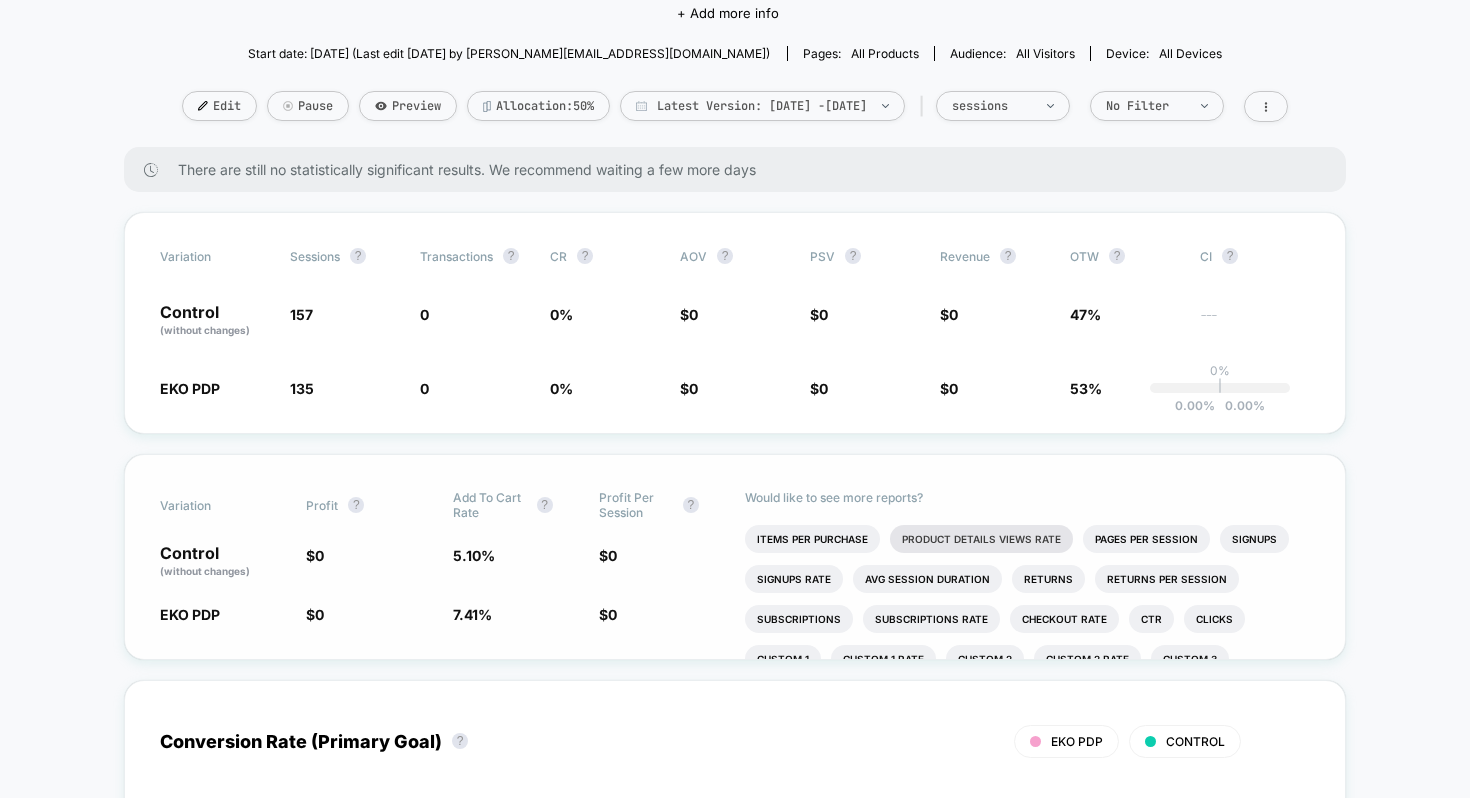 click on "Product Details Views Rate" at bounding box center (981, 539) 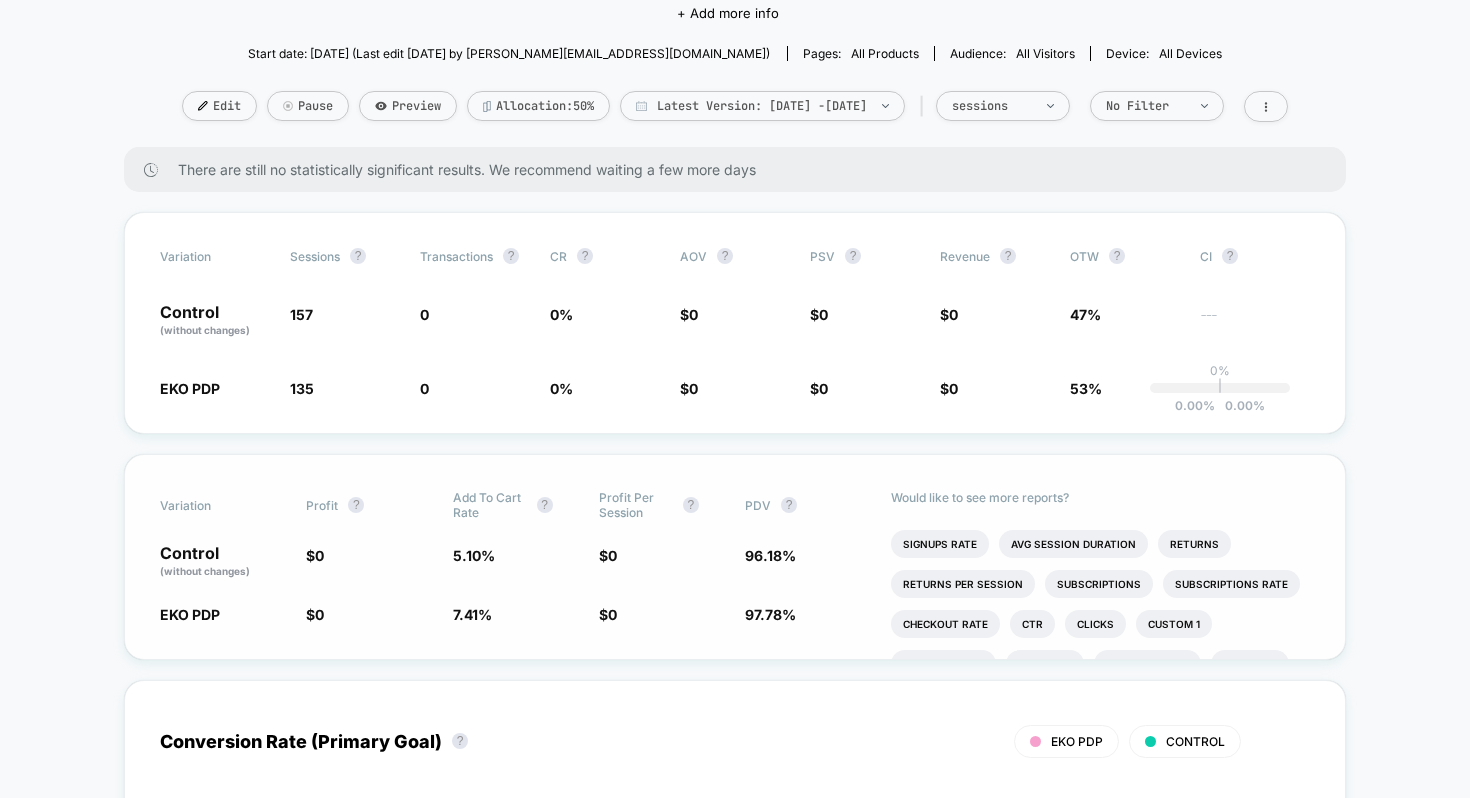 scroll, scrollTop: 82, scrollLeft: 0, axis: vertical 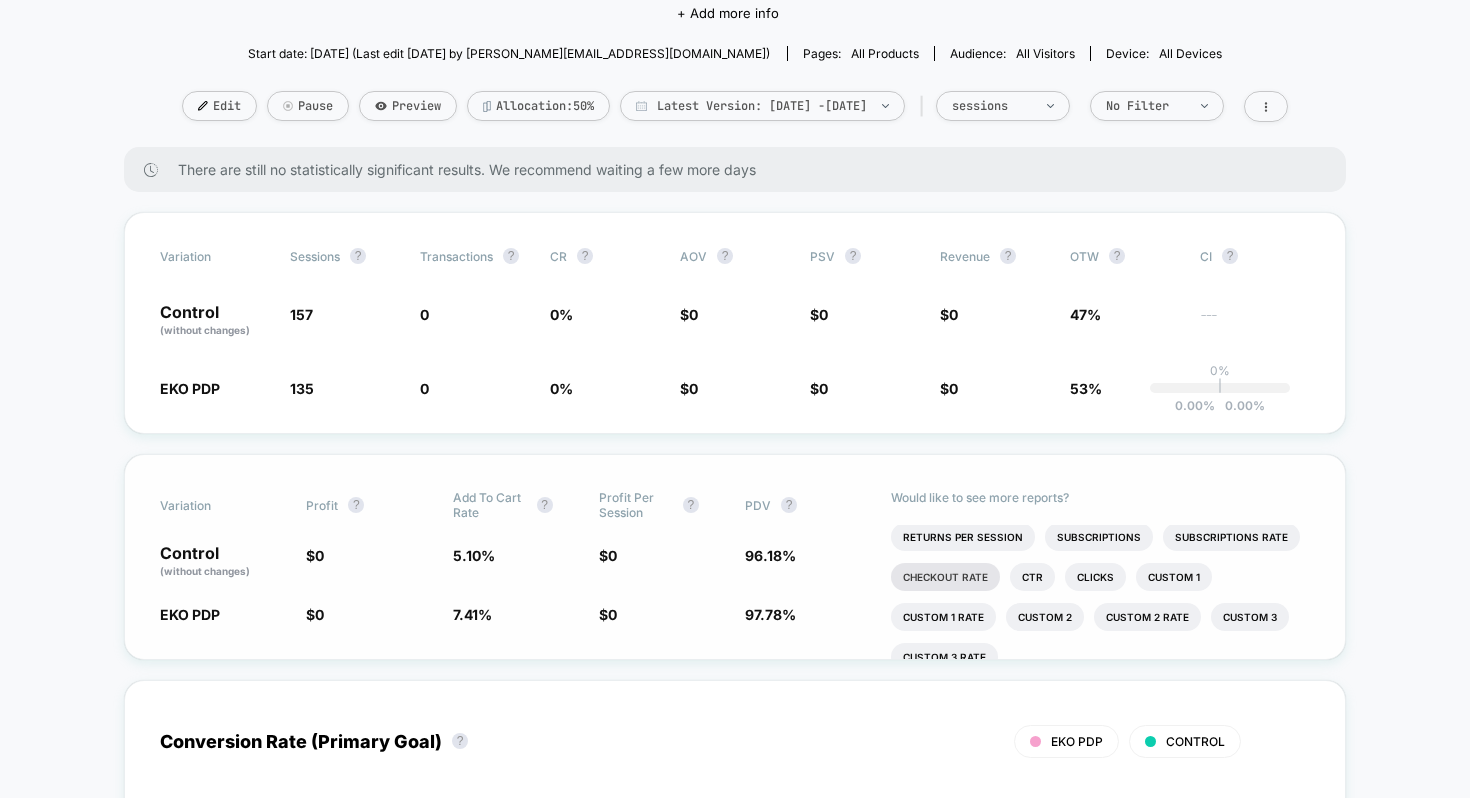 click on "Checkout Rate" at bounding box center [945, 577] 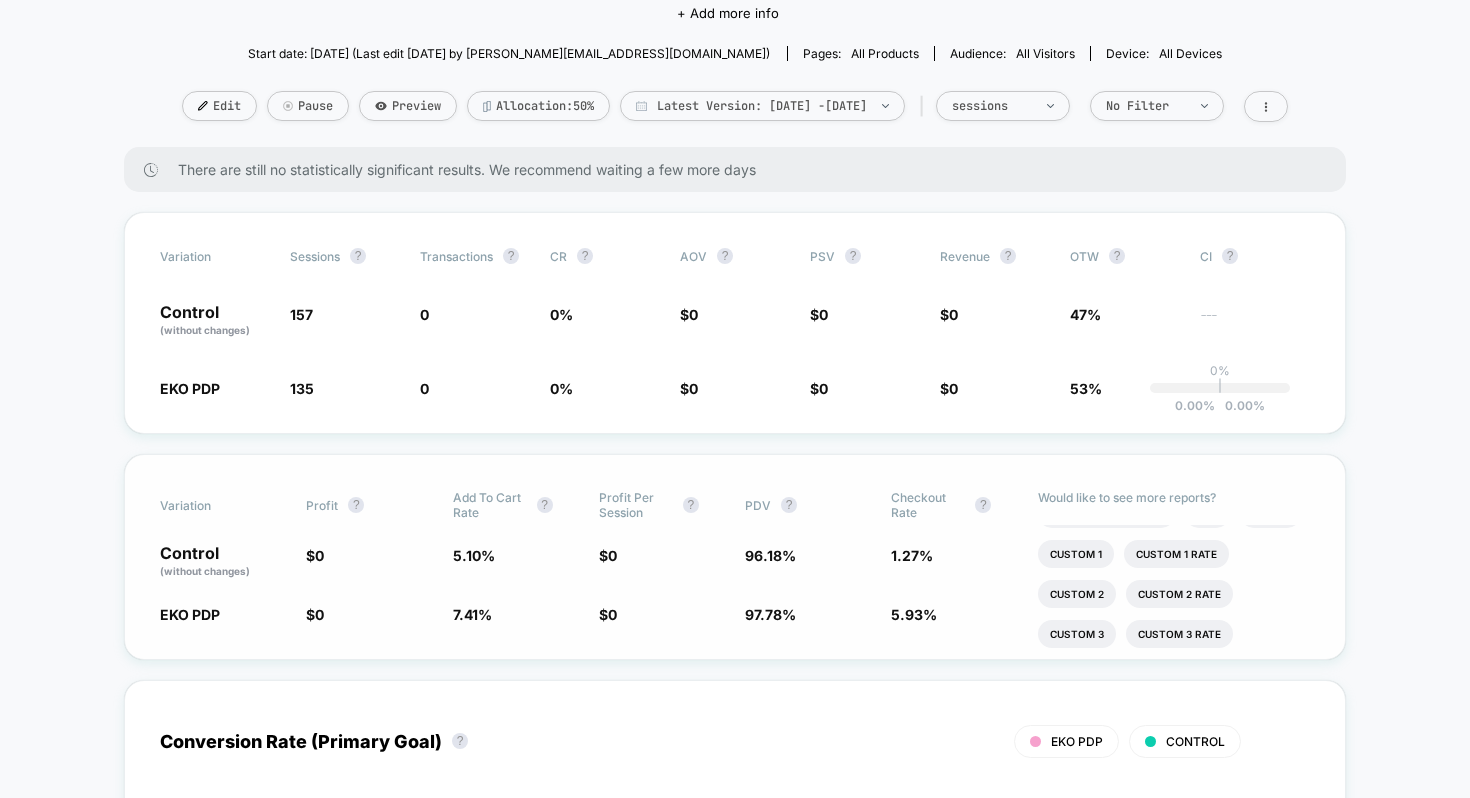 scroll, scrollTop: 195, scrollLeft: 0, axis: vertical 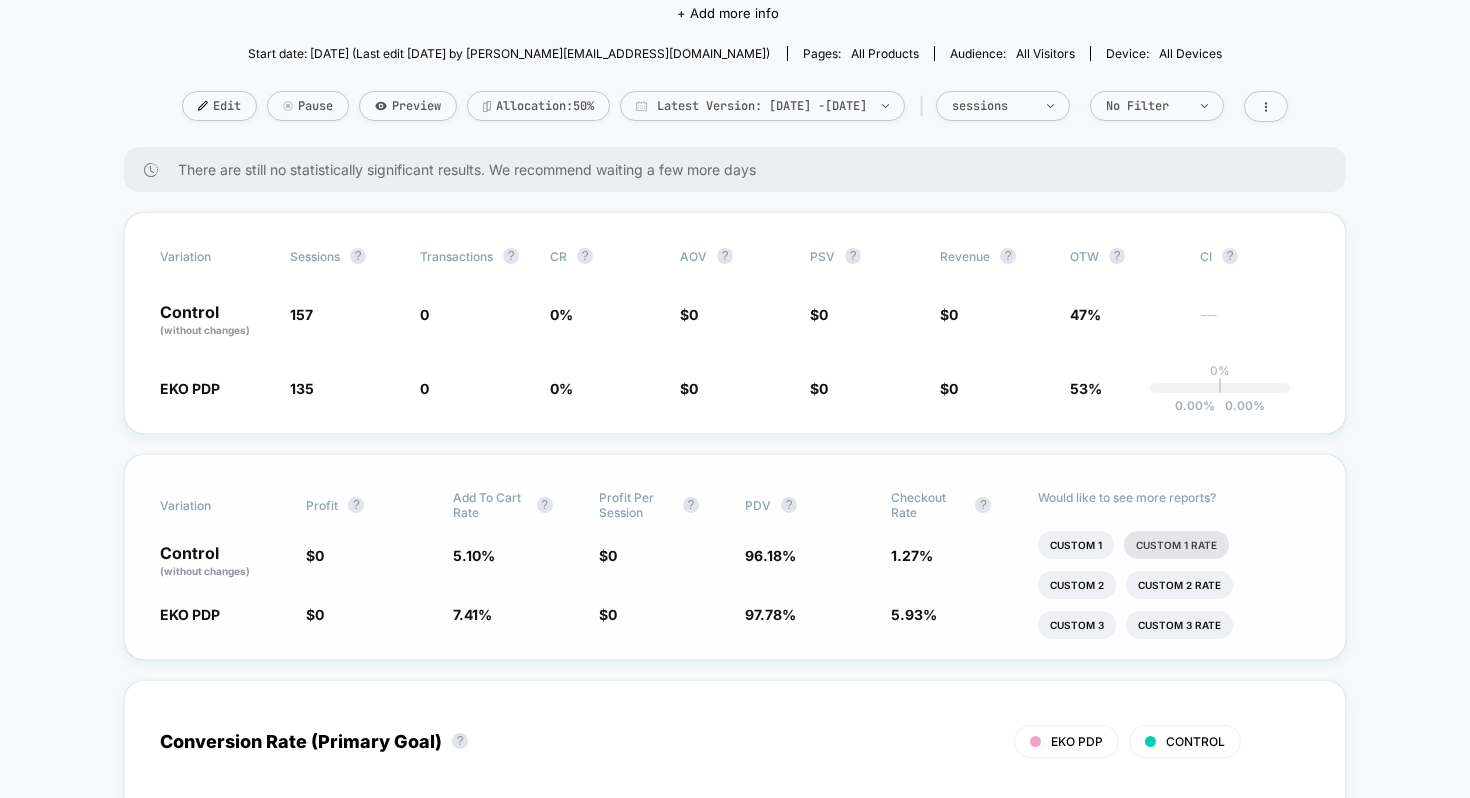 click on "Custom 1 Rate" at bounding box center (1176, 545) 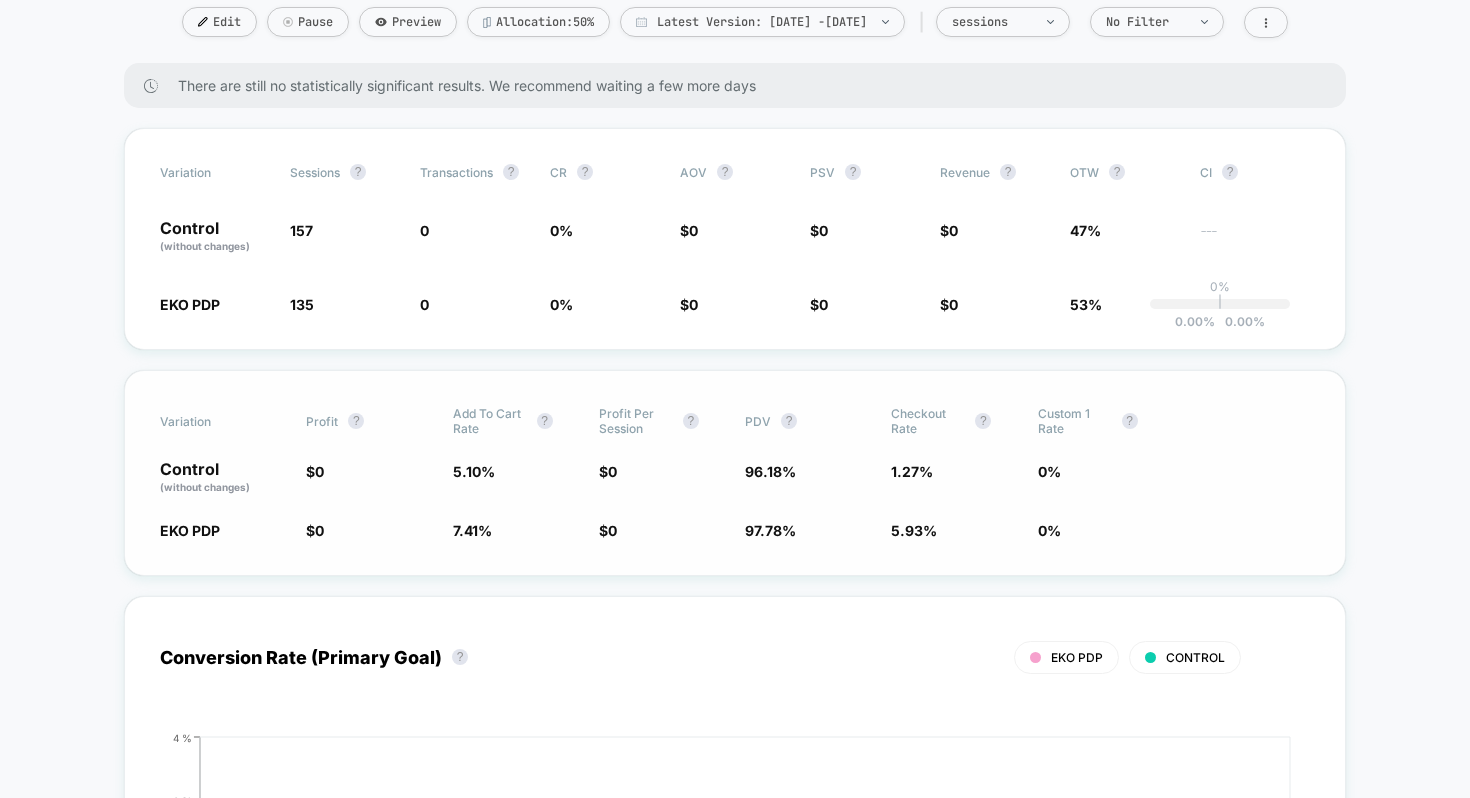 scroll, scrollTop: 196, scrollLeft: 0, axis: vertical 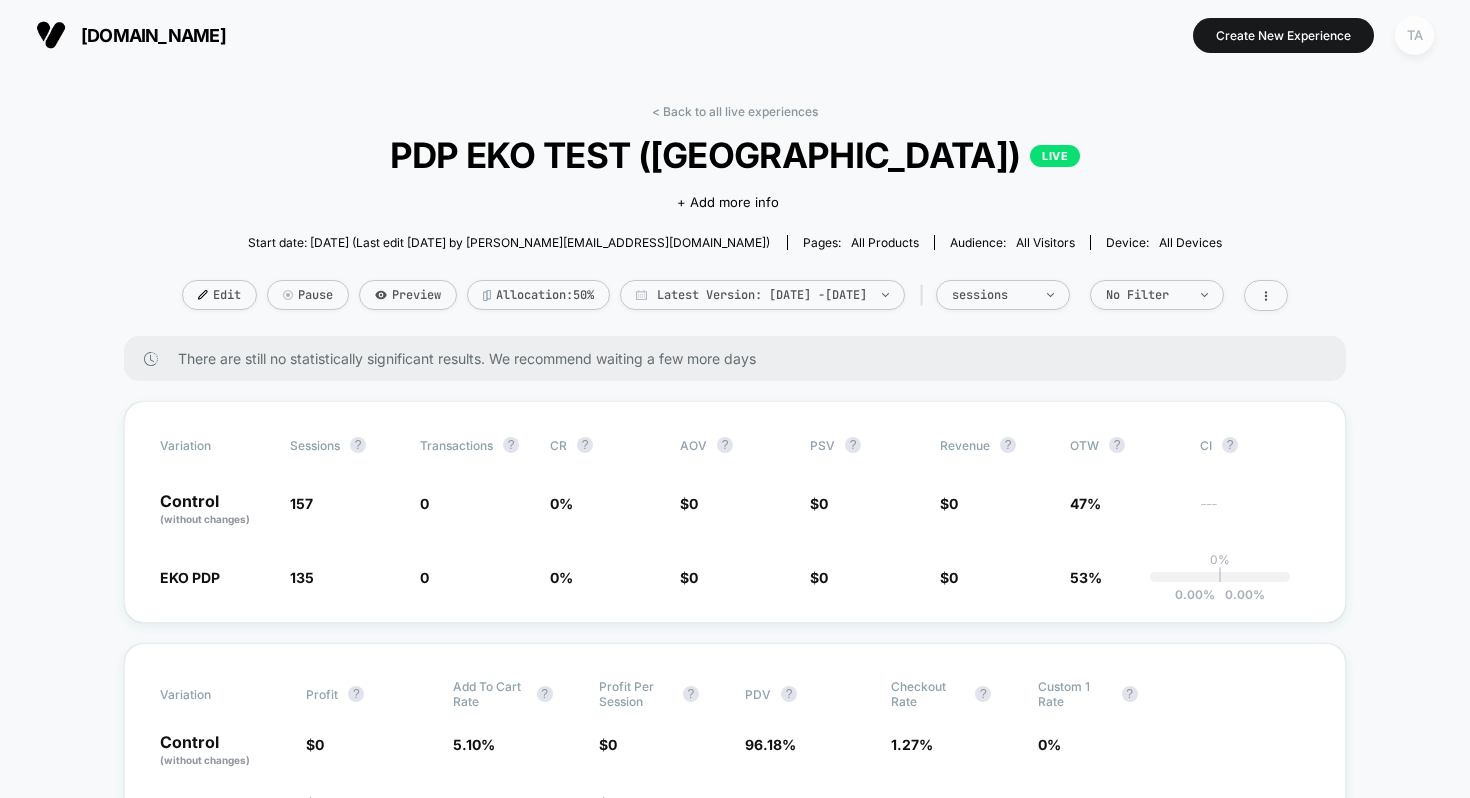 click on "TA" at bounding box center (1414, 35) 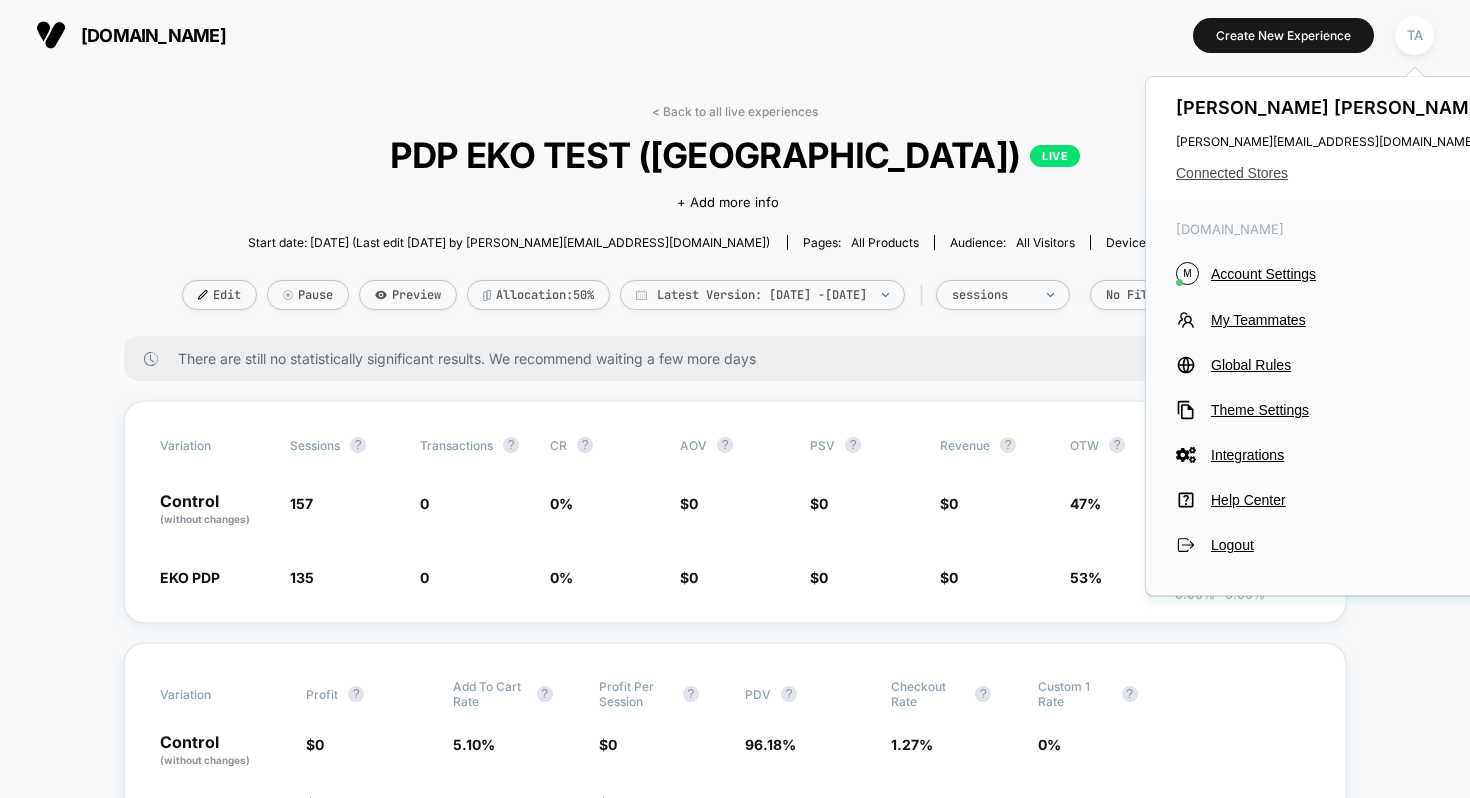 click on "Connected Stores" at bounding box center (1334, 173) 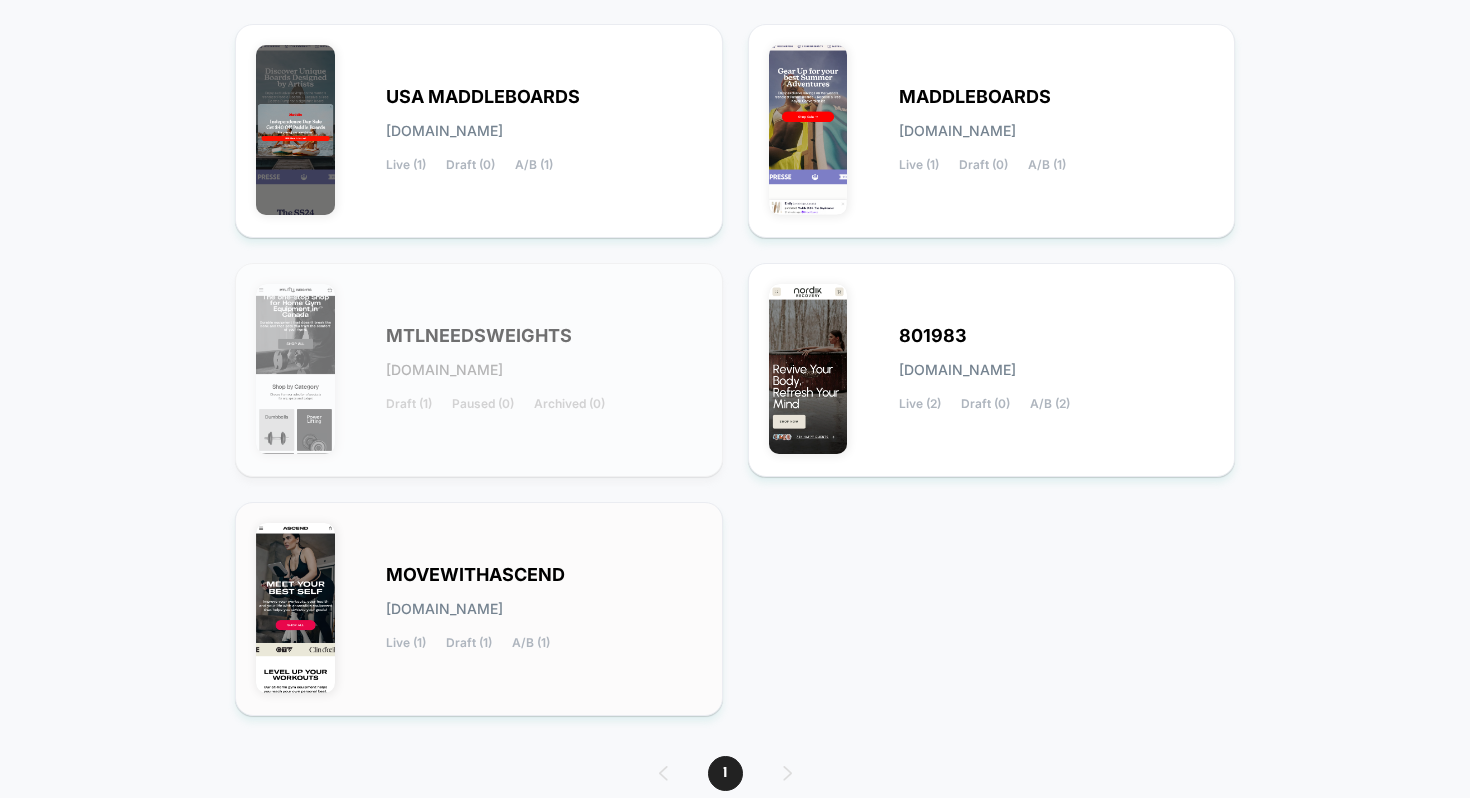 click on "A/B (1)" at bounding box center [531, 643] 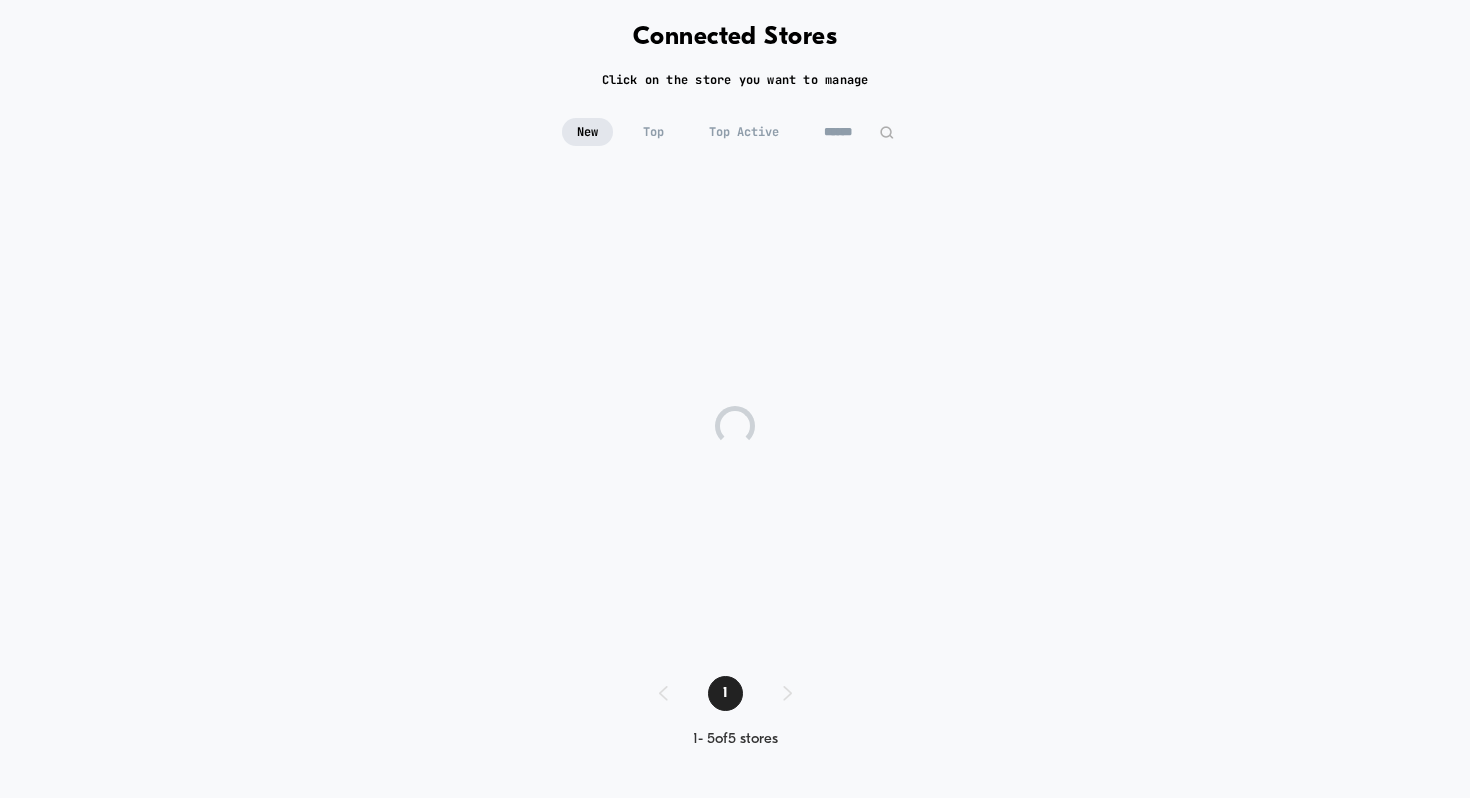 scroll, scrollTop: 91, scrollLeft: 0, axis: vertical 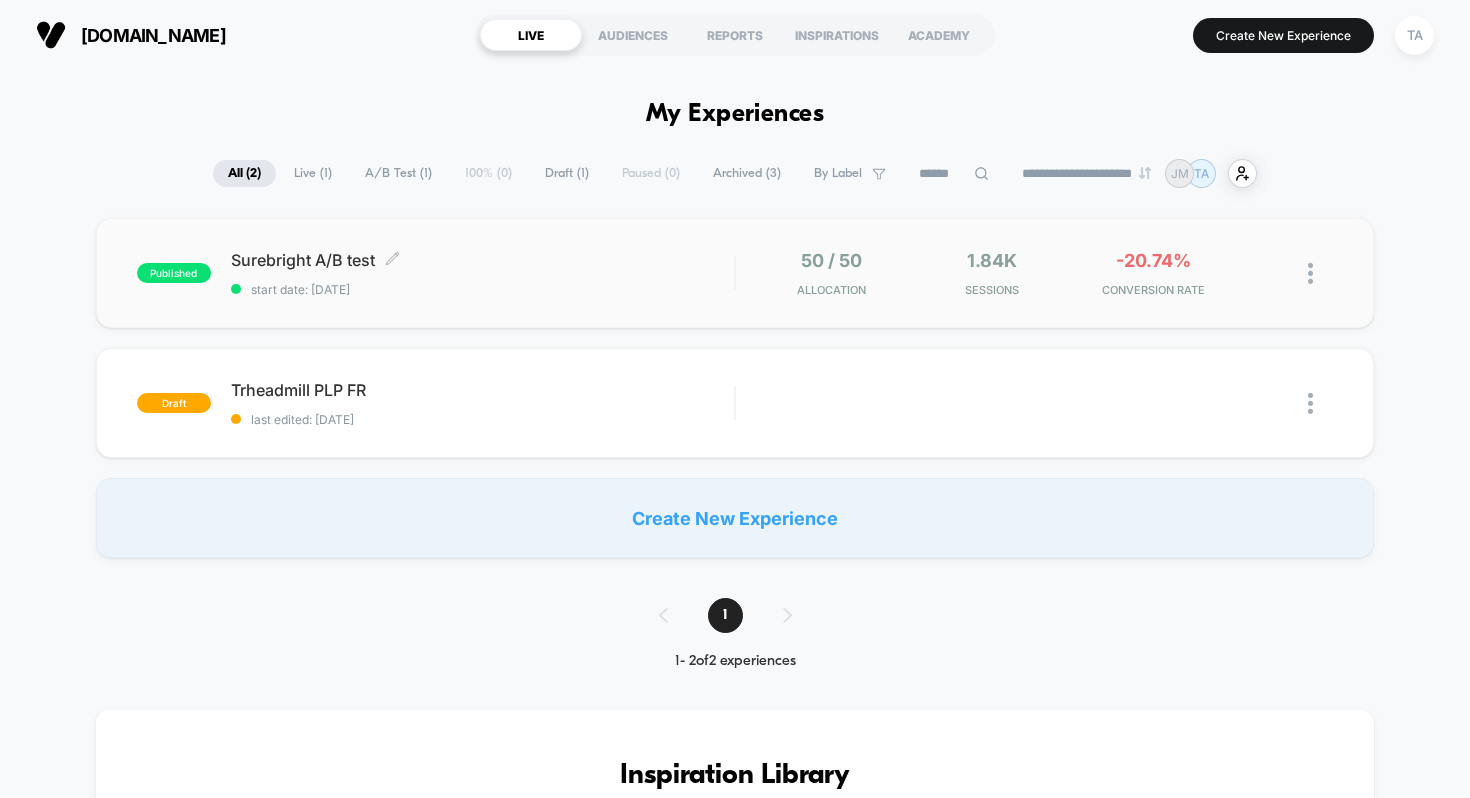 click on "Surebright A/B test Click to edit experience details" at bounding box center [483, 260] 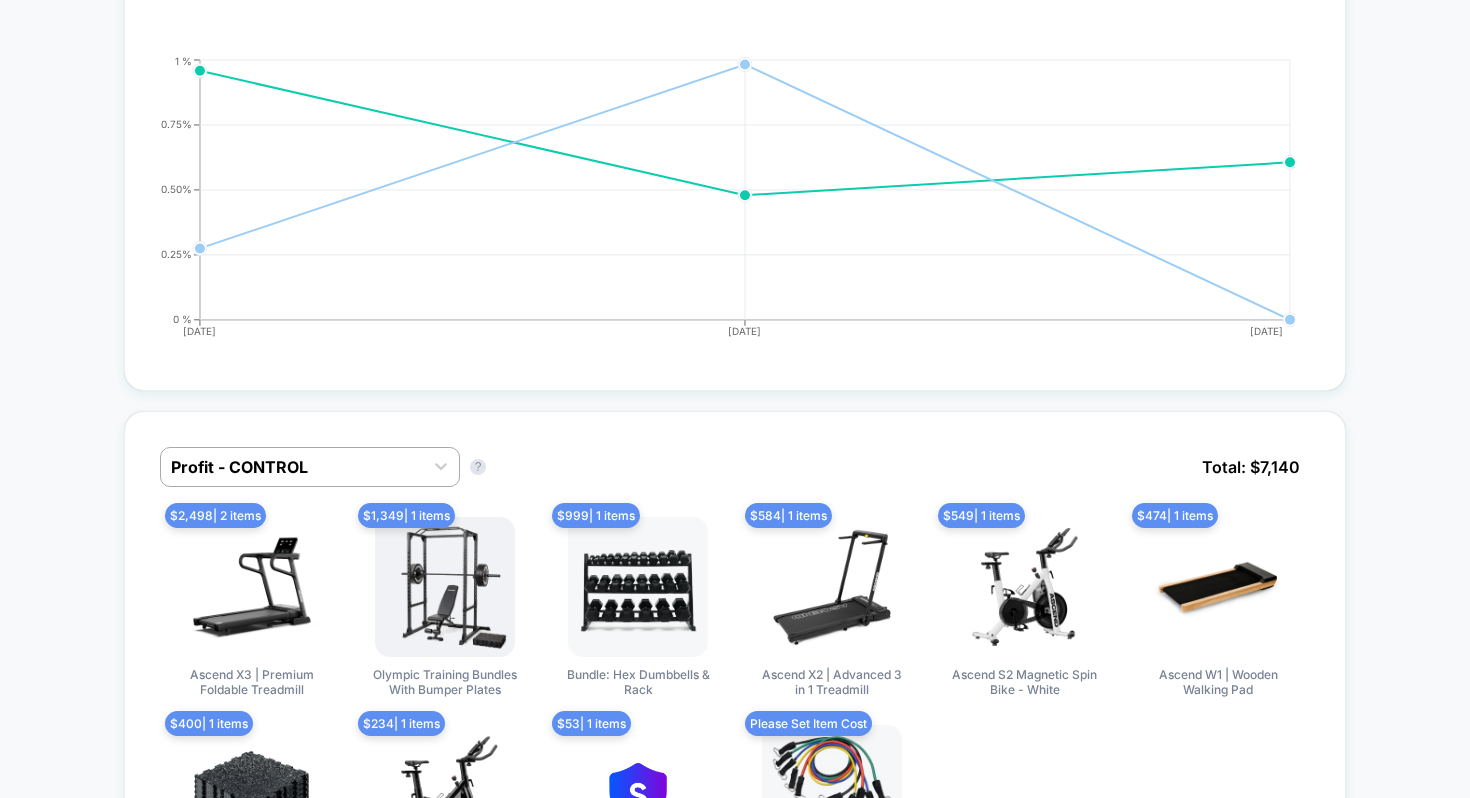 scroll, scrollTop: 973, scrollLeft: 0, axis: vertical 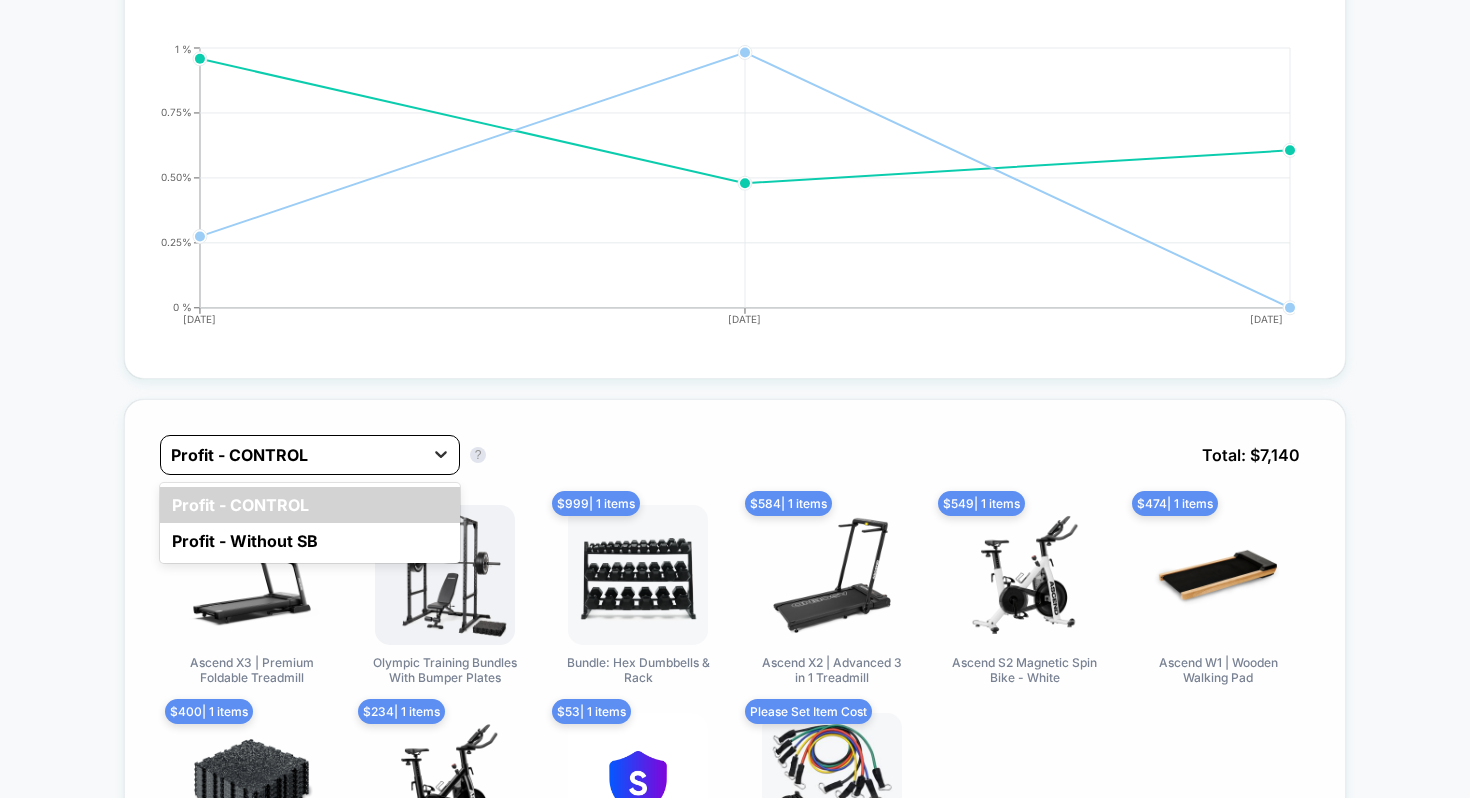 click 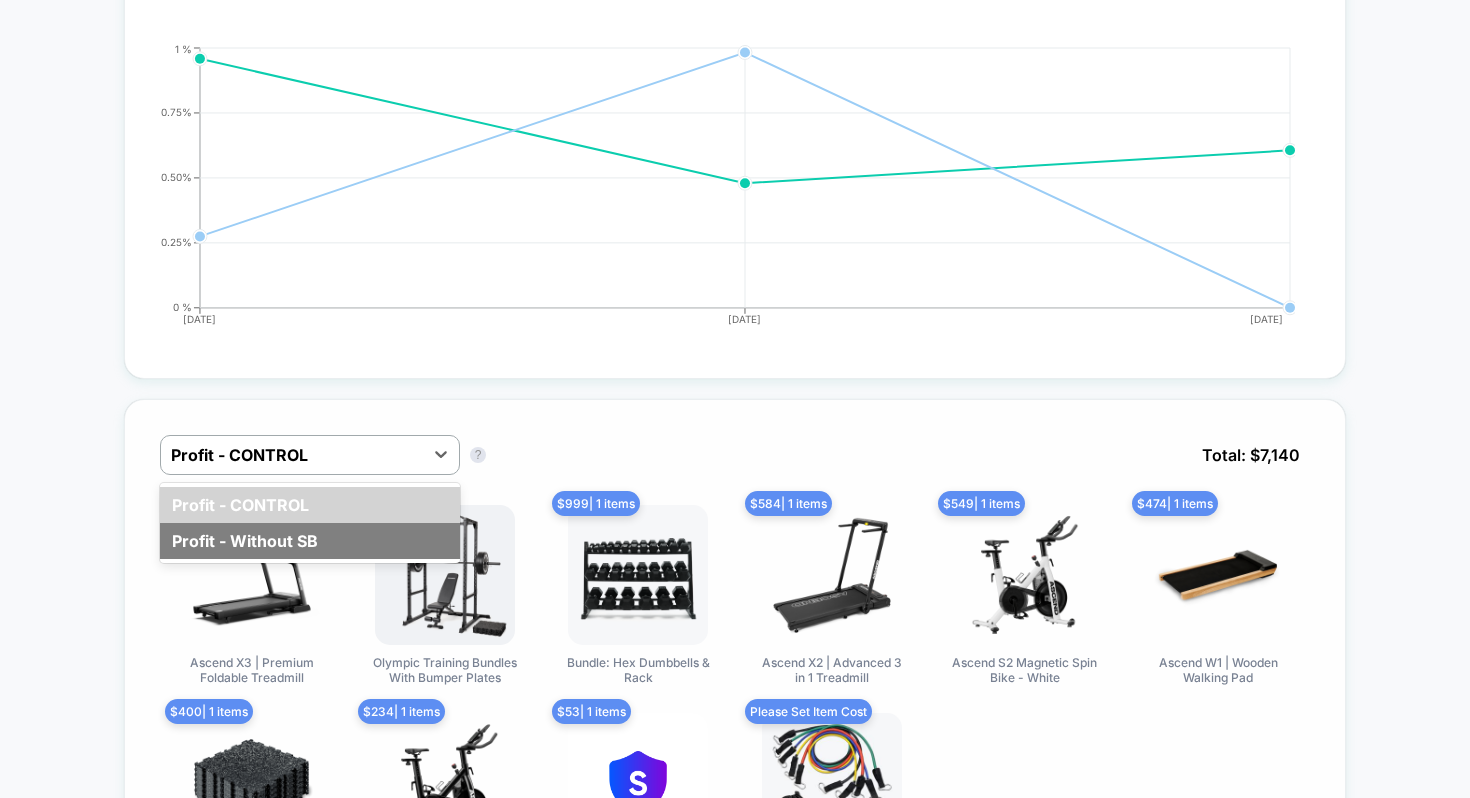 click on "Profit   - Without SB" at bounding box center [310, 541] 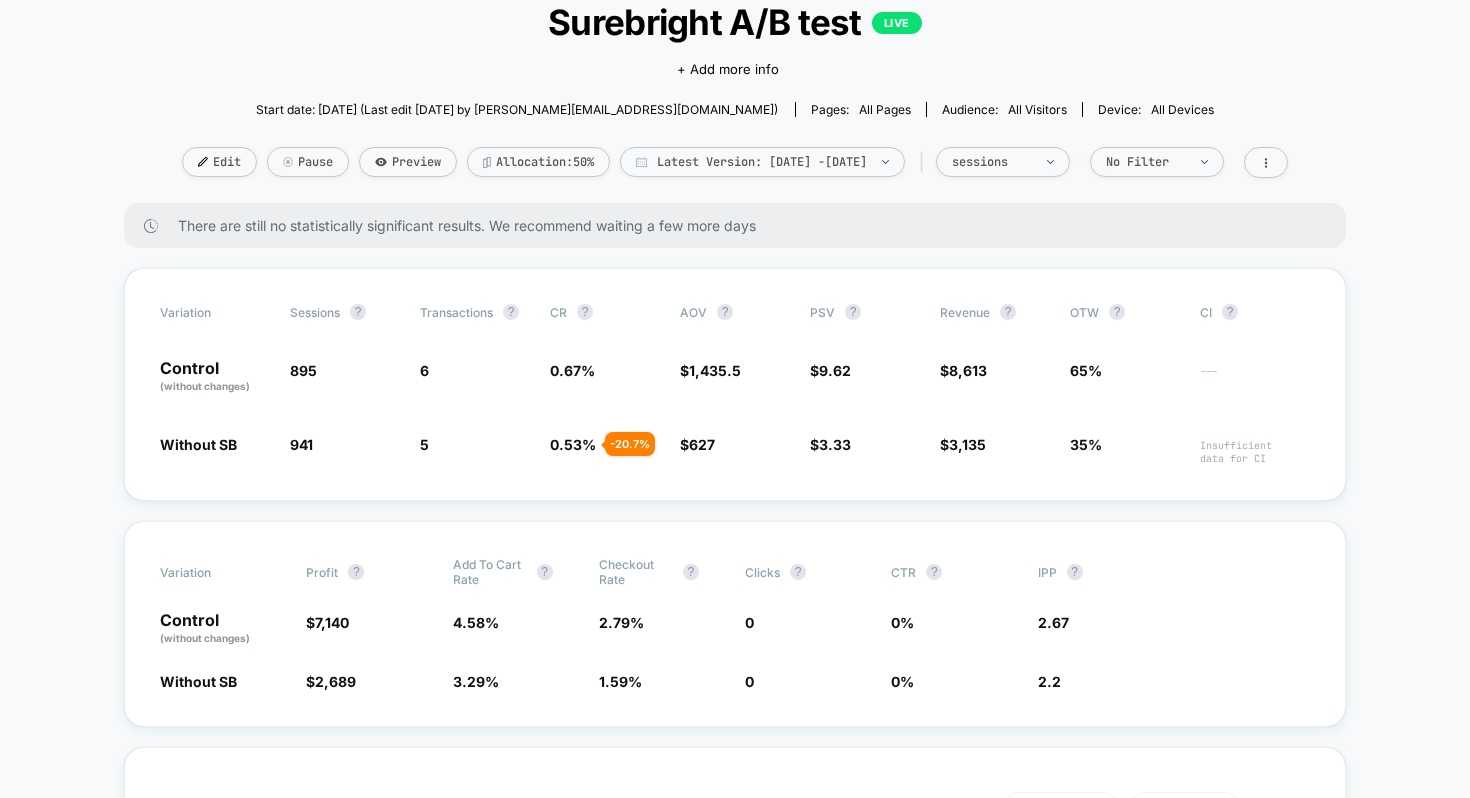 scroll, scrollTop: 0, scrollLeft: 0, axis: both 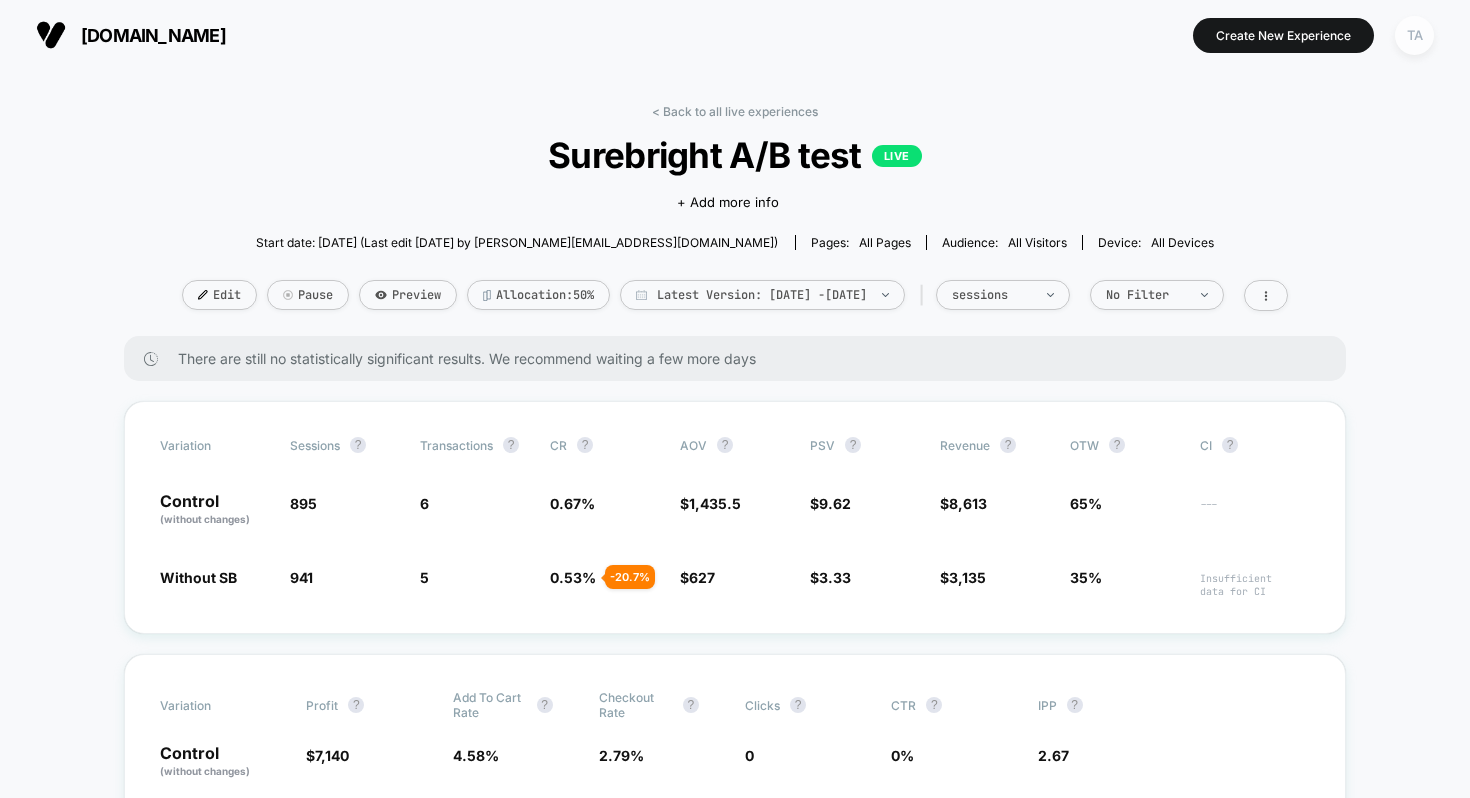 click on "TA" at bounding box center (1414, 35) 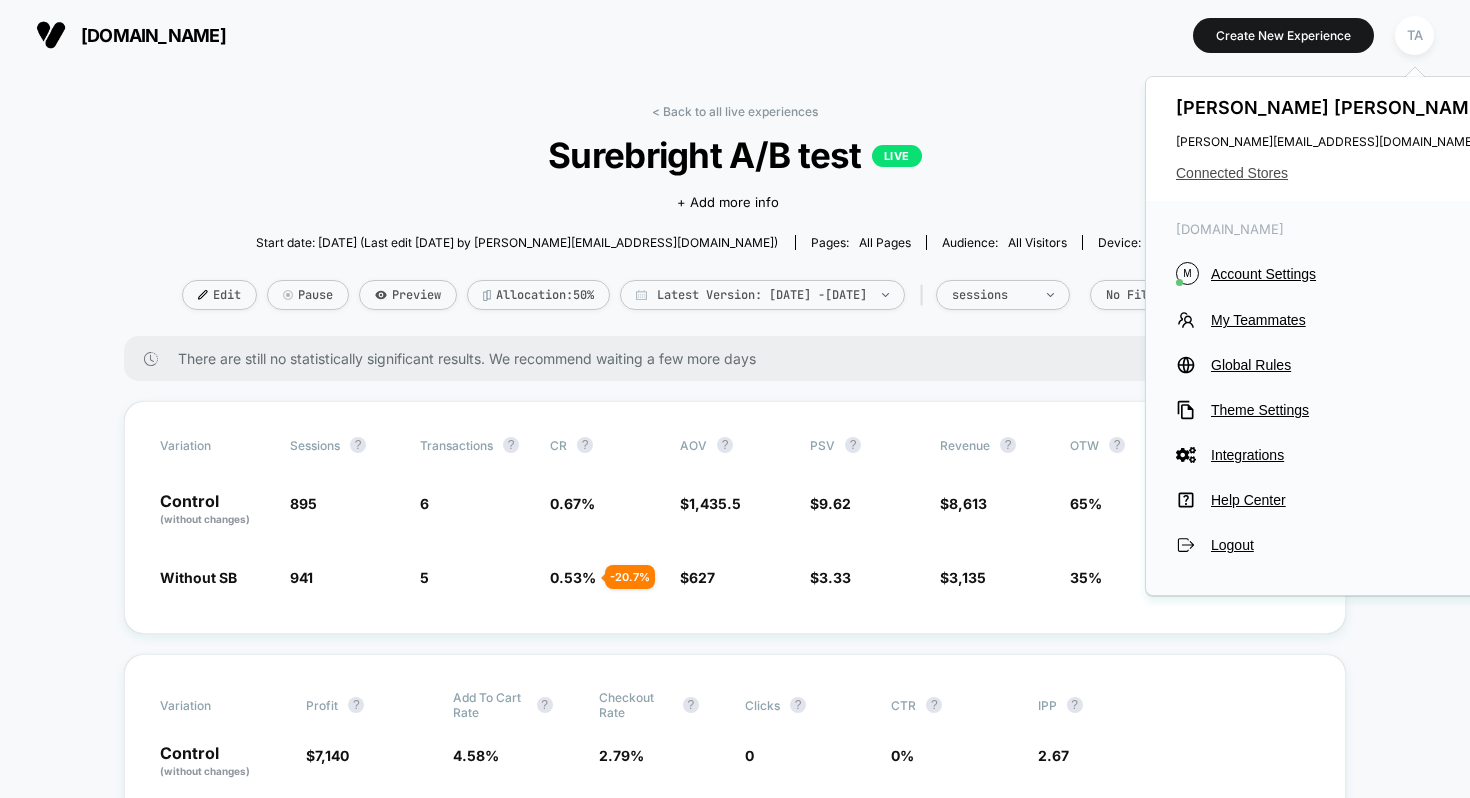 click on "Connected Stores" at bounding box center (1334, 173) 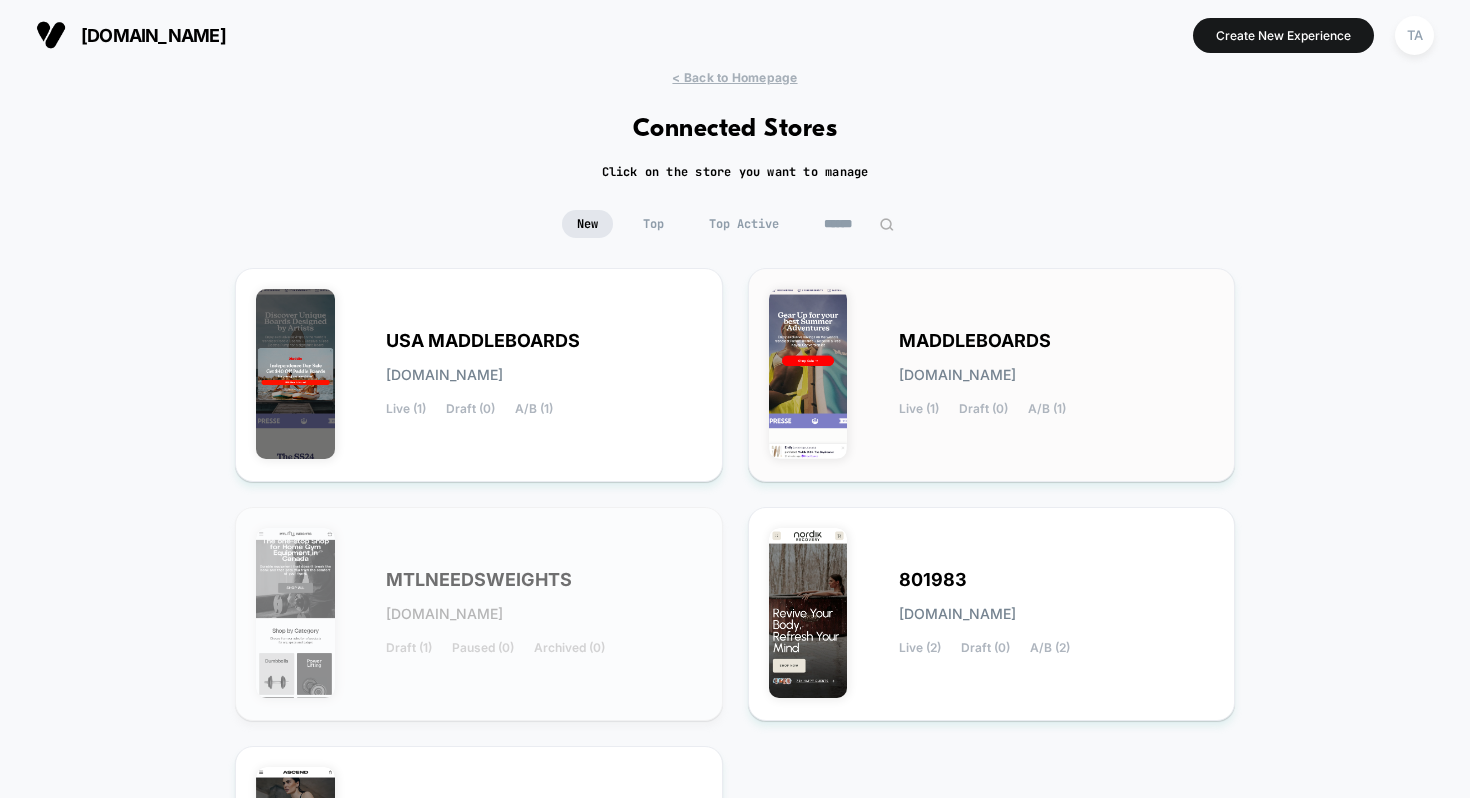 click on "[DOMAIN_NAME]" at bounding box center (957, 375) 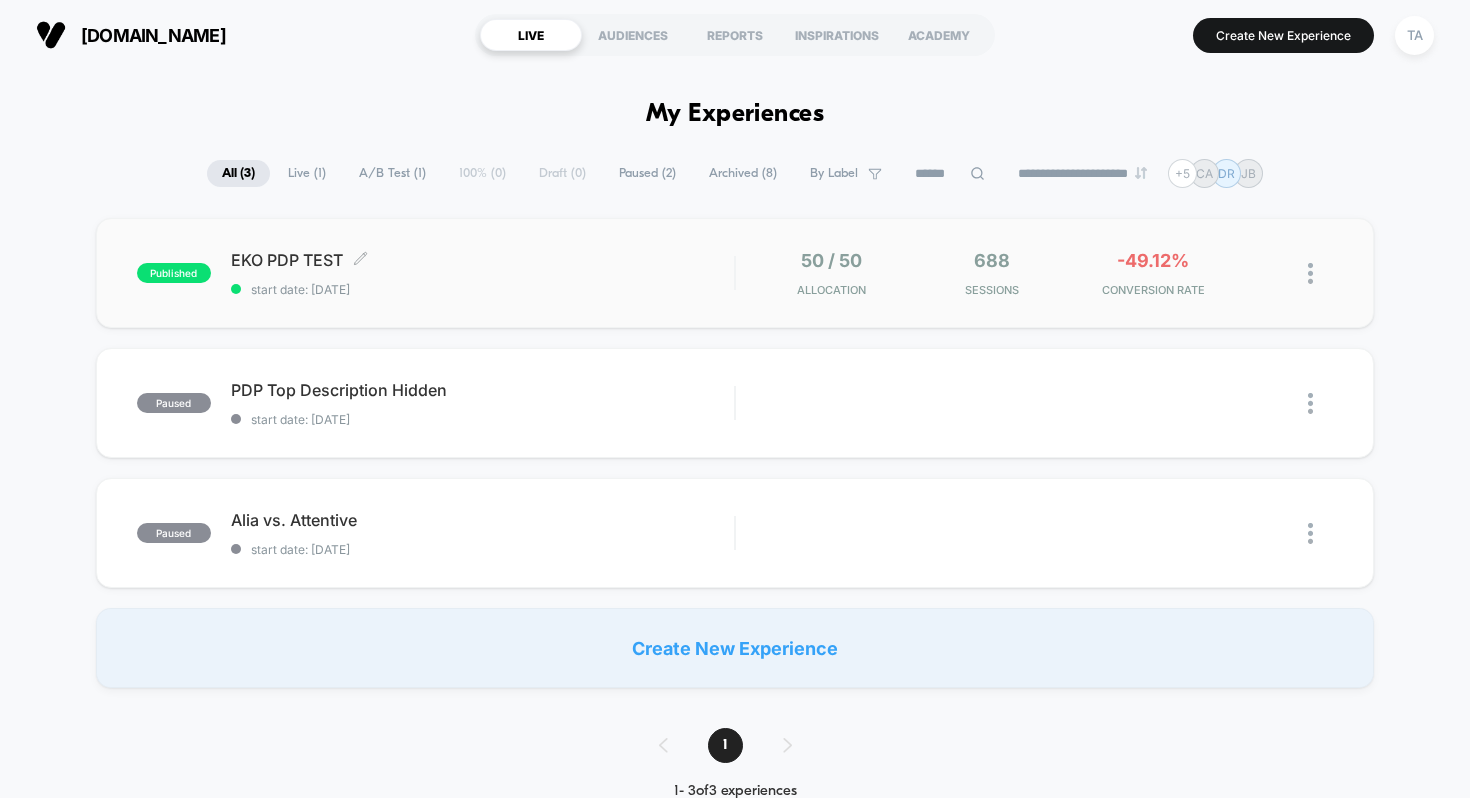 click on "EKO PDP TEST Click to edit experience details" at bounding box center (483, 260) 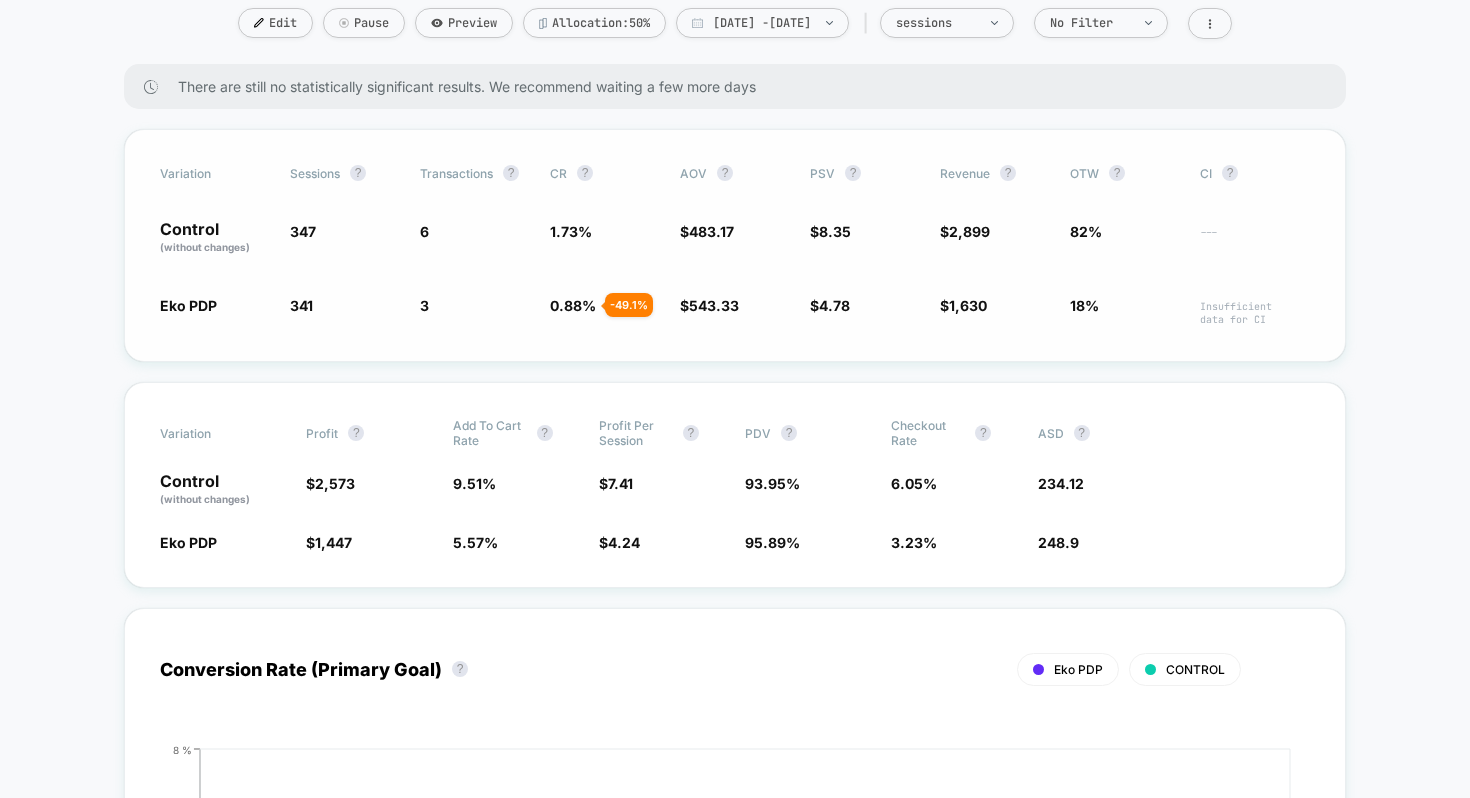 scroll, scrollTop: 287, scrollLeft: 0, axis: vertical 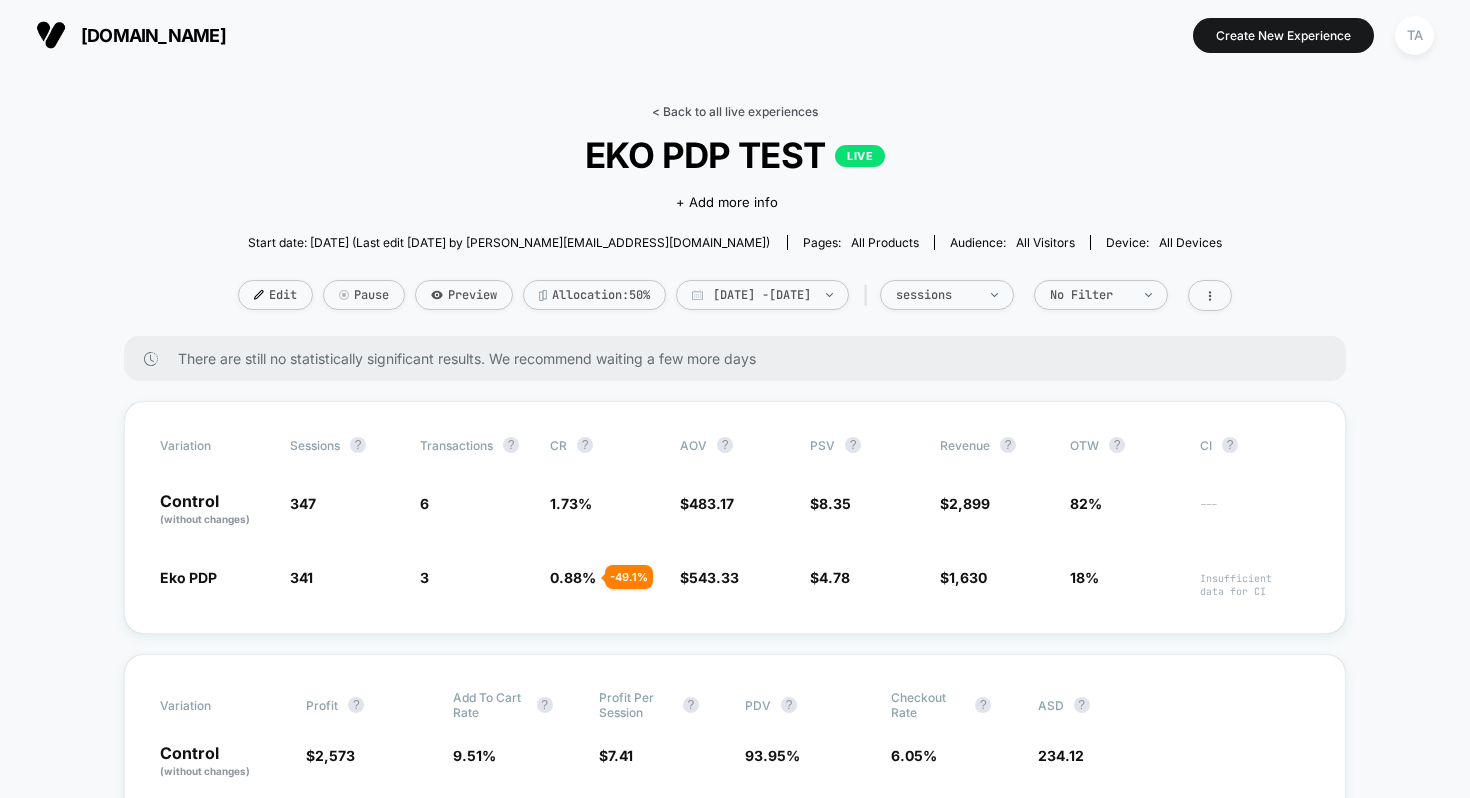 click on "< Back to all live experiences" at bounding box center [735, 111] 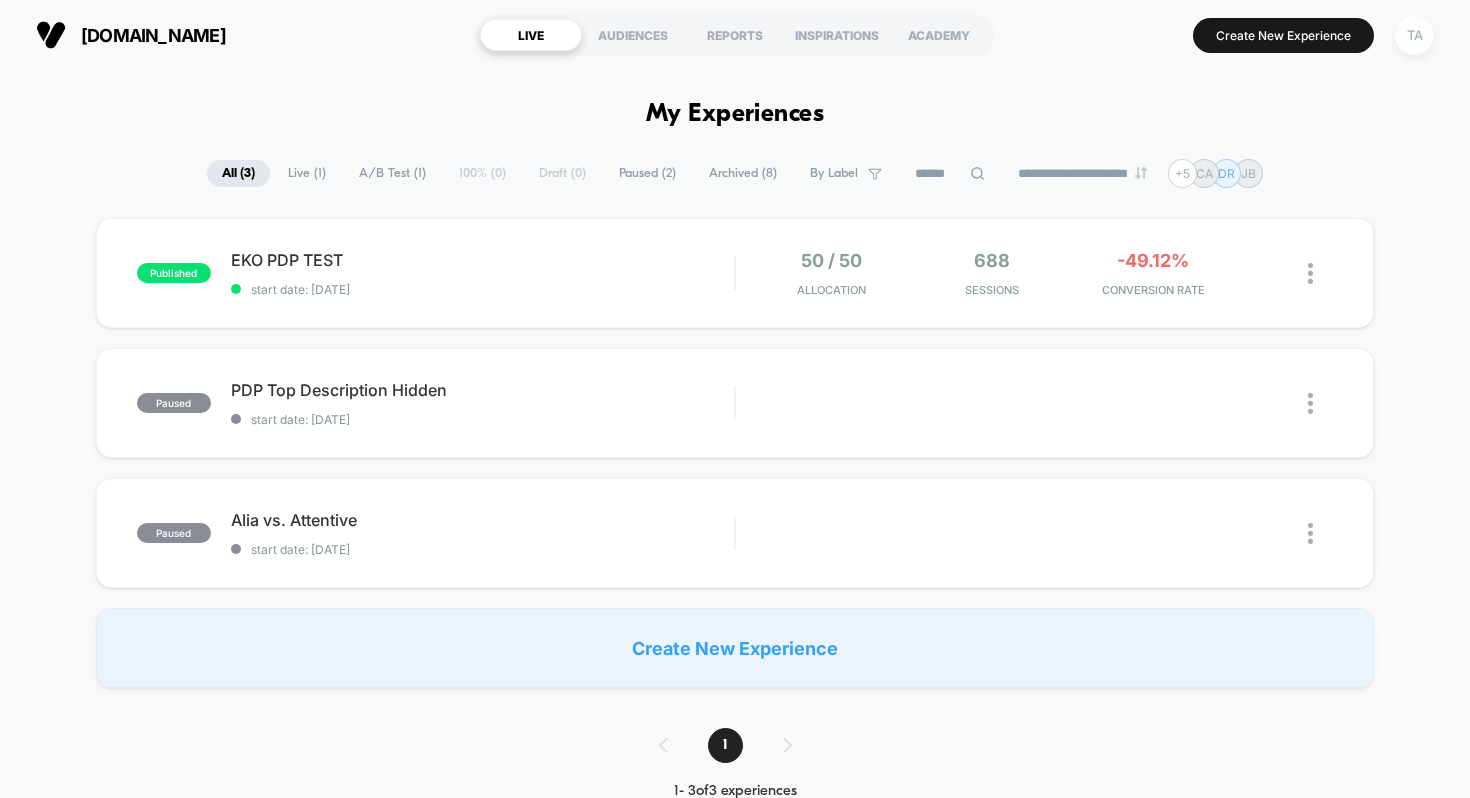 click on "TA" at bounding box center [1414, 35] 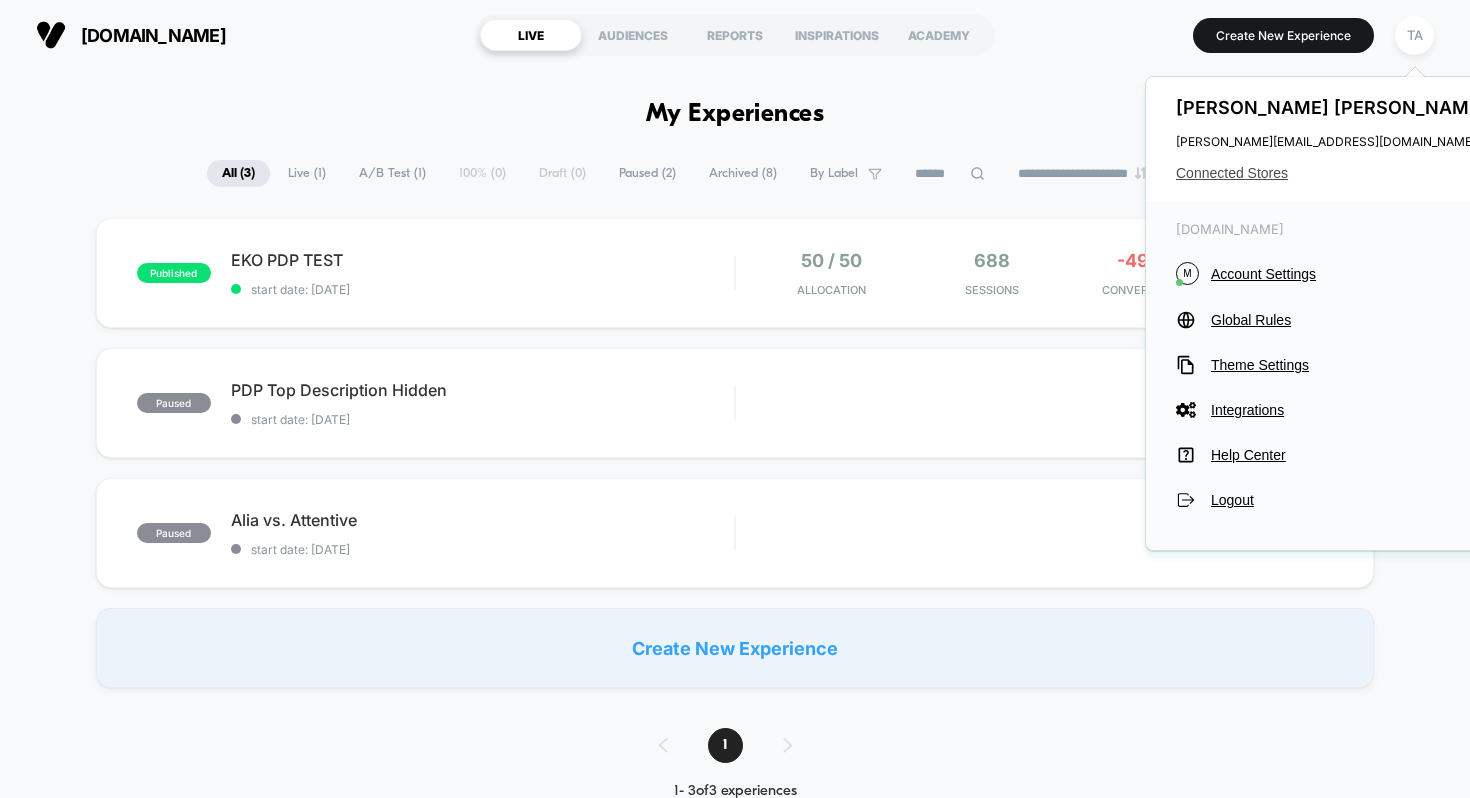click on "Connected Stores" at bounding box center [1334, 173] 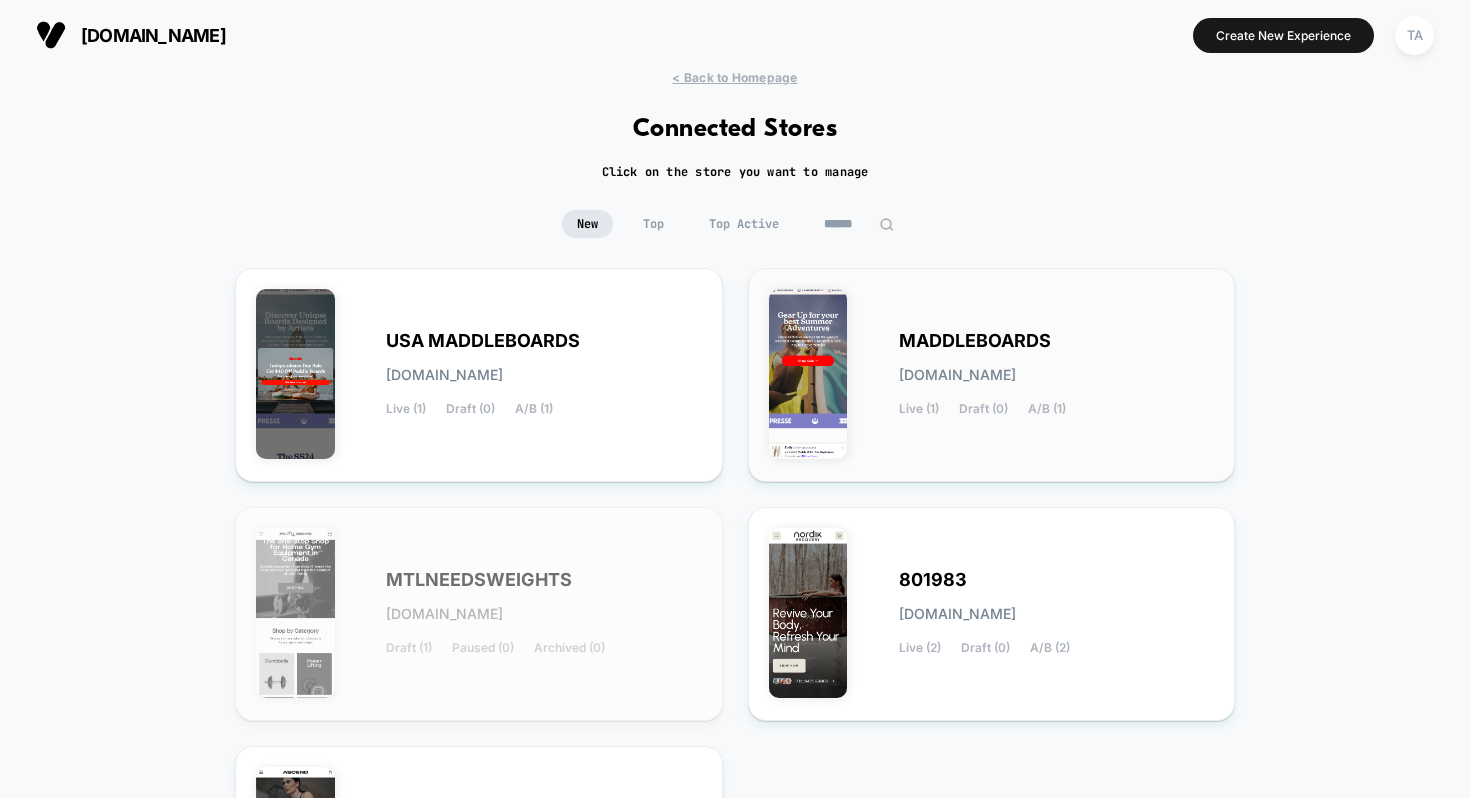 click on "MADDLEBOARDS" at bounding box center (975, 341) 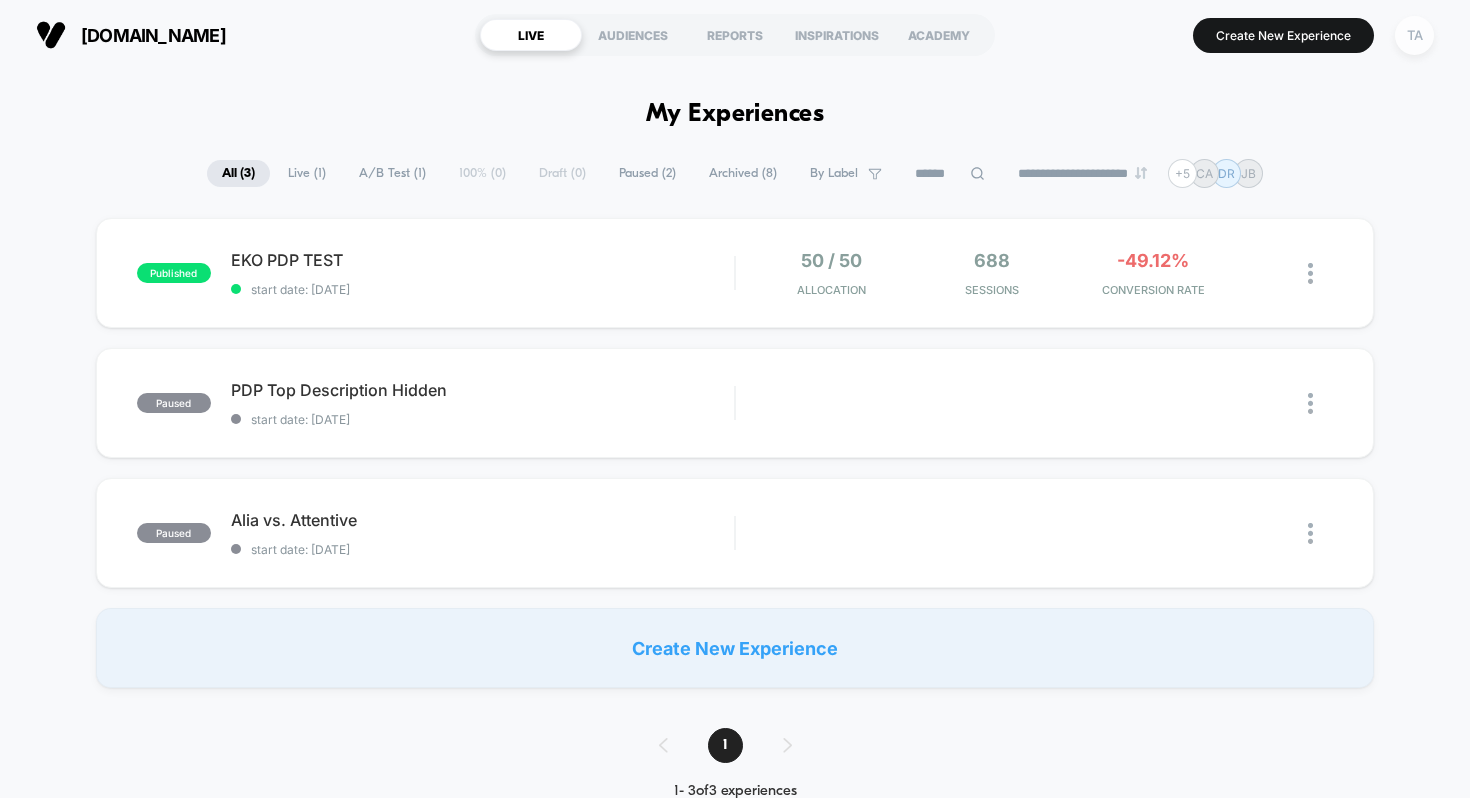 click on "TA" at bounding box center [1414, 35] 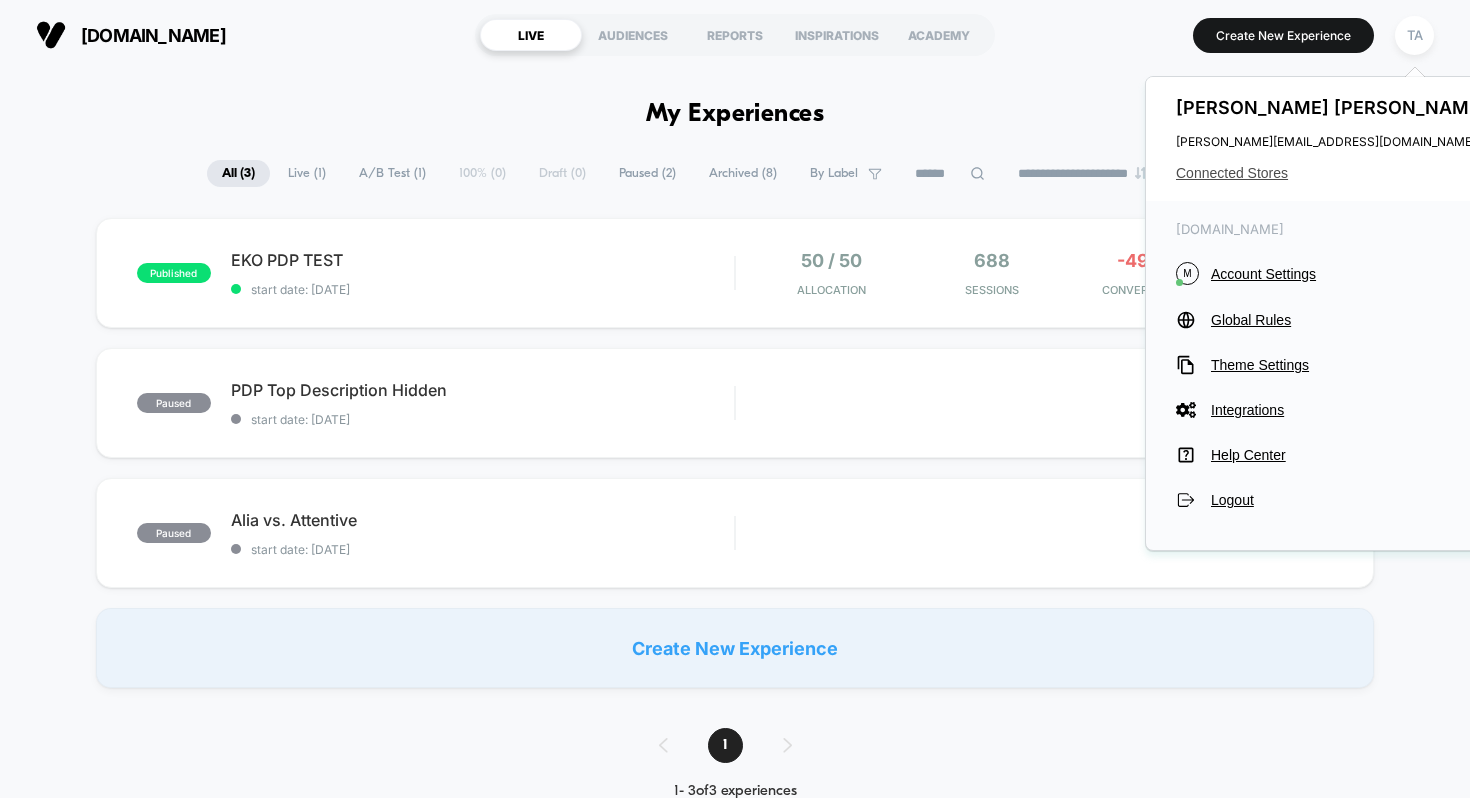 click on "Connected Stores" at bounding box center (1334, 173) 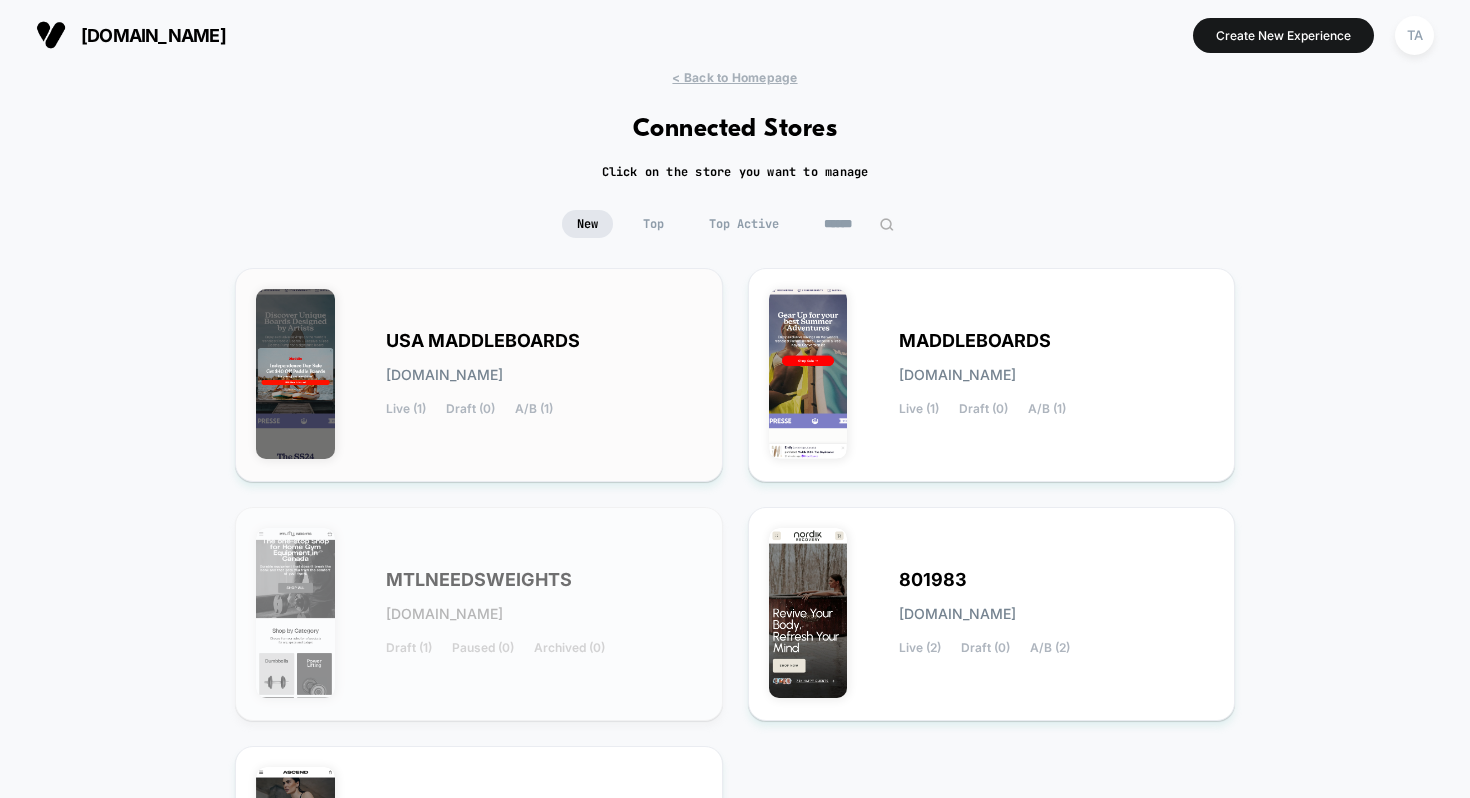 click on "USA MADDLEBOARDS usa-maddleboards.myshopify.com Live (1) Draft (0) A/B (1)" at bounding box center (544, 375) 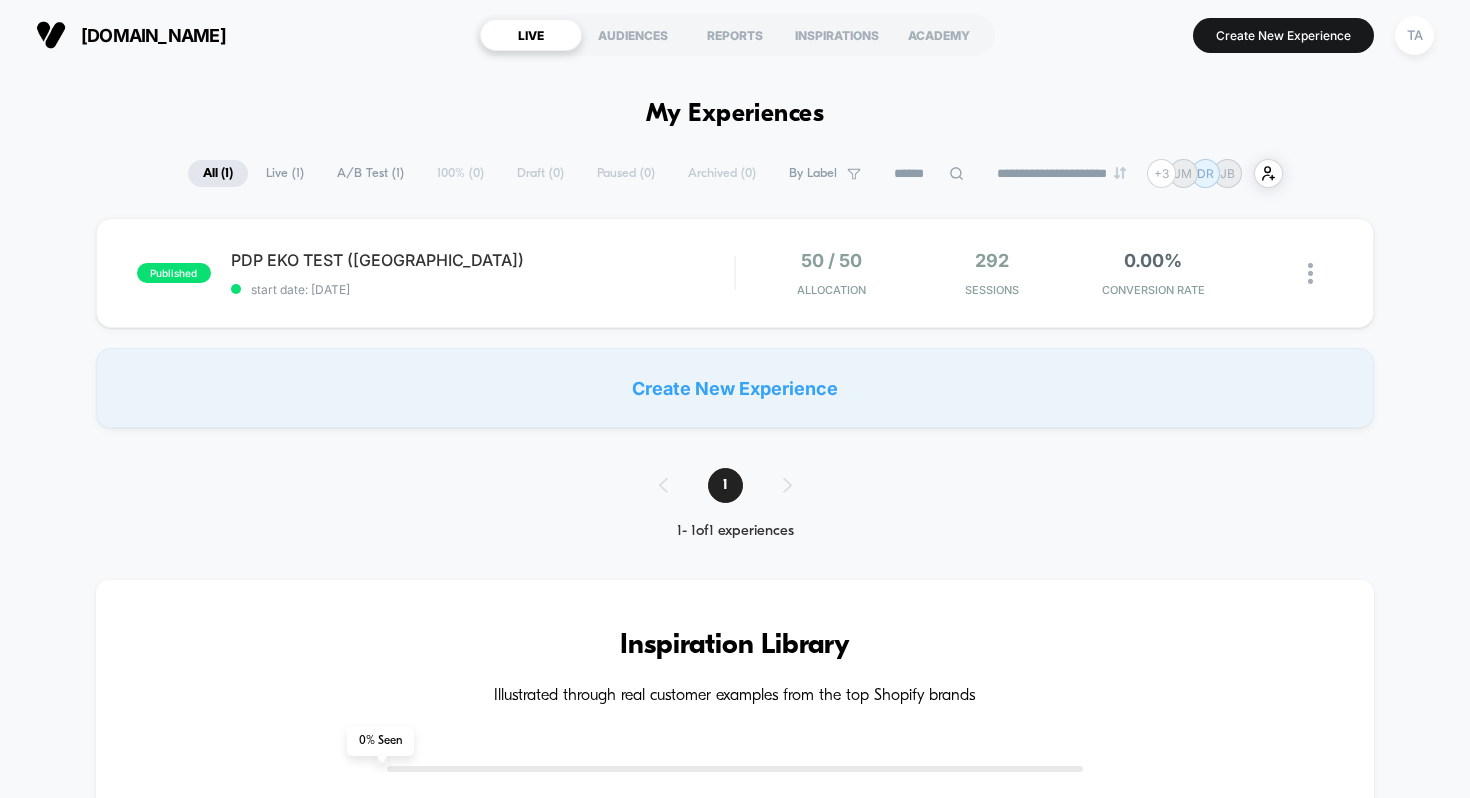 scroll, scrollTop: 0, scrollLeft: 0, axis: both 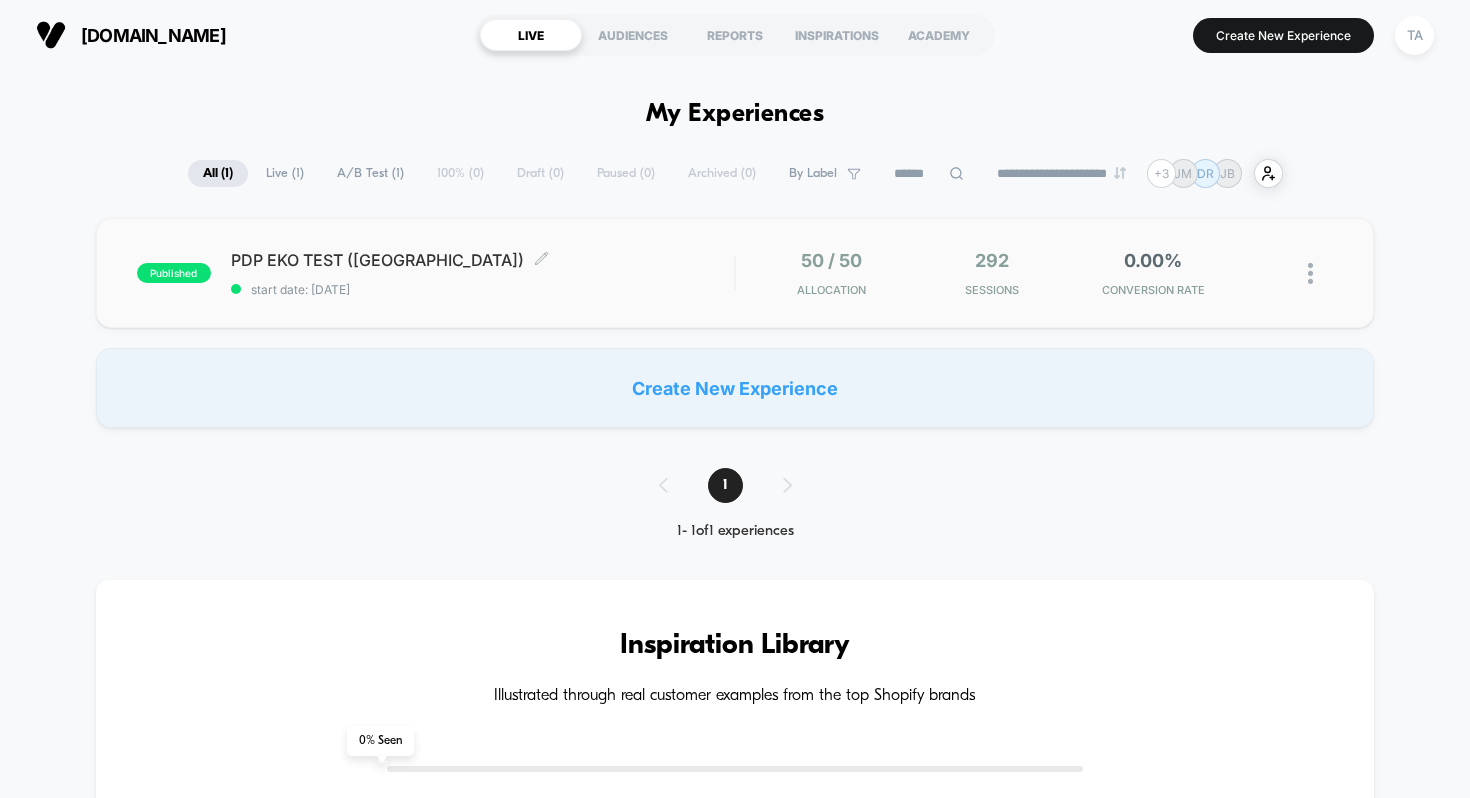 click on "PDP EKO TEST ([GEOGRAPHIC_DATA]) Click to edit experience details" at bounding box center (483, 260) 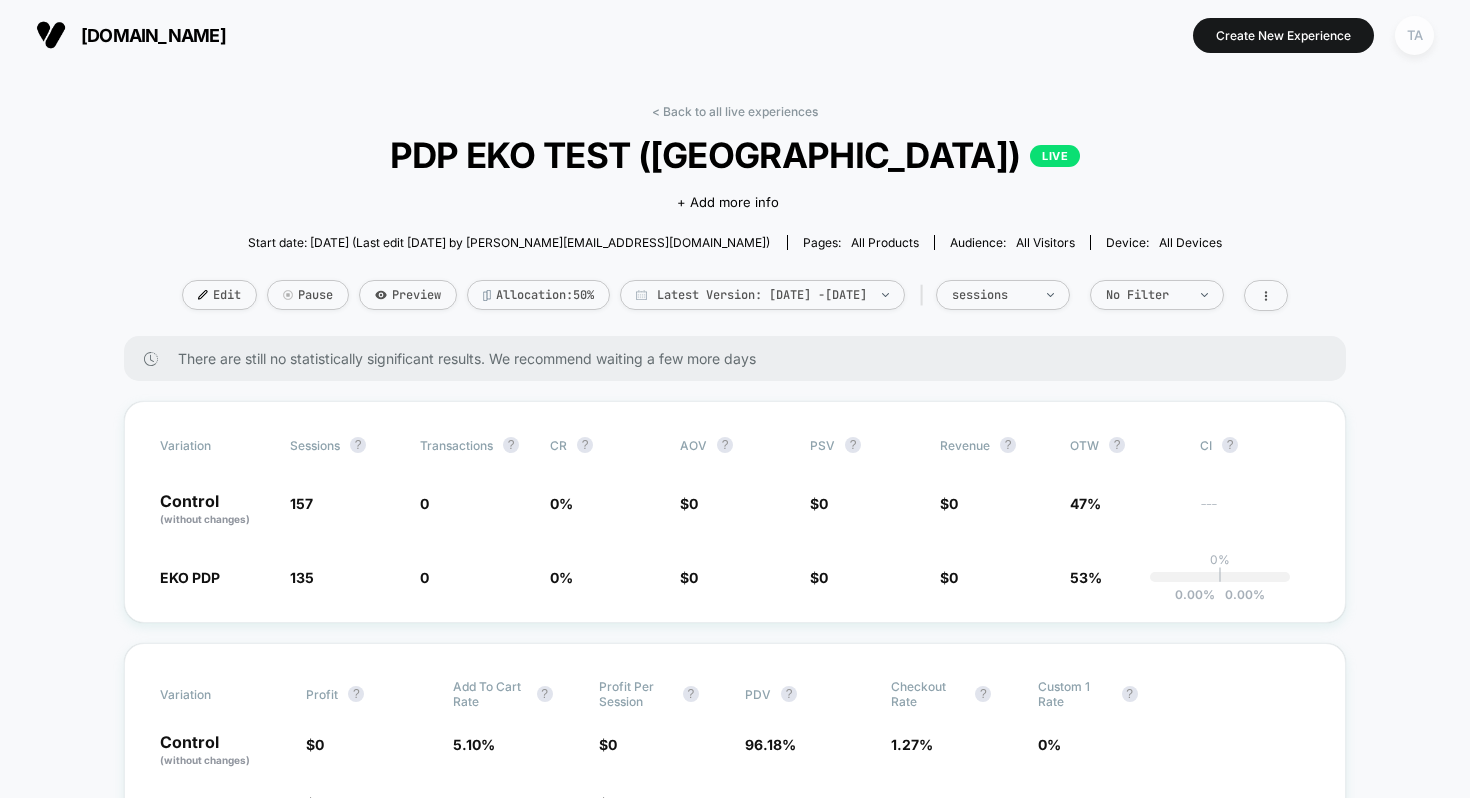 click on "TA" at bounding box center [1414, 35] 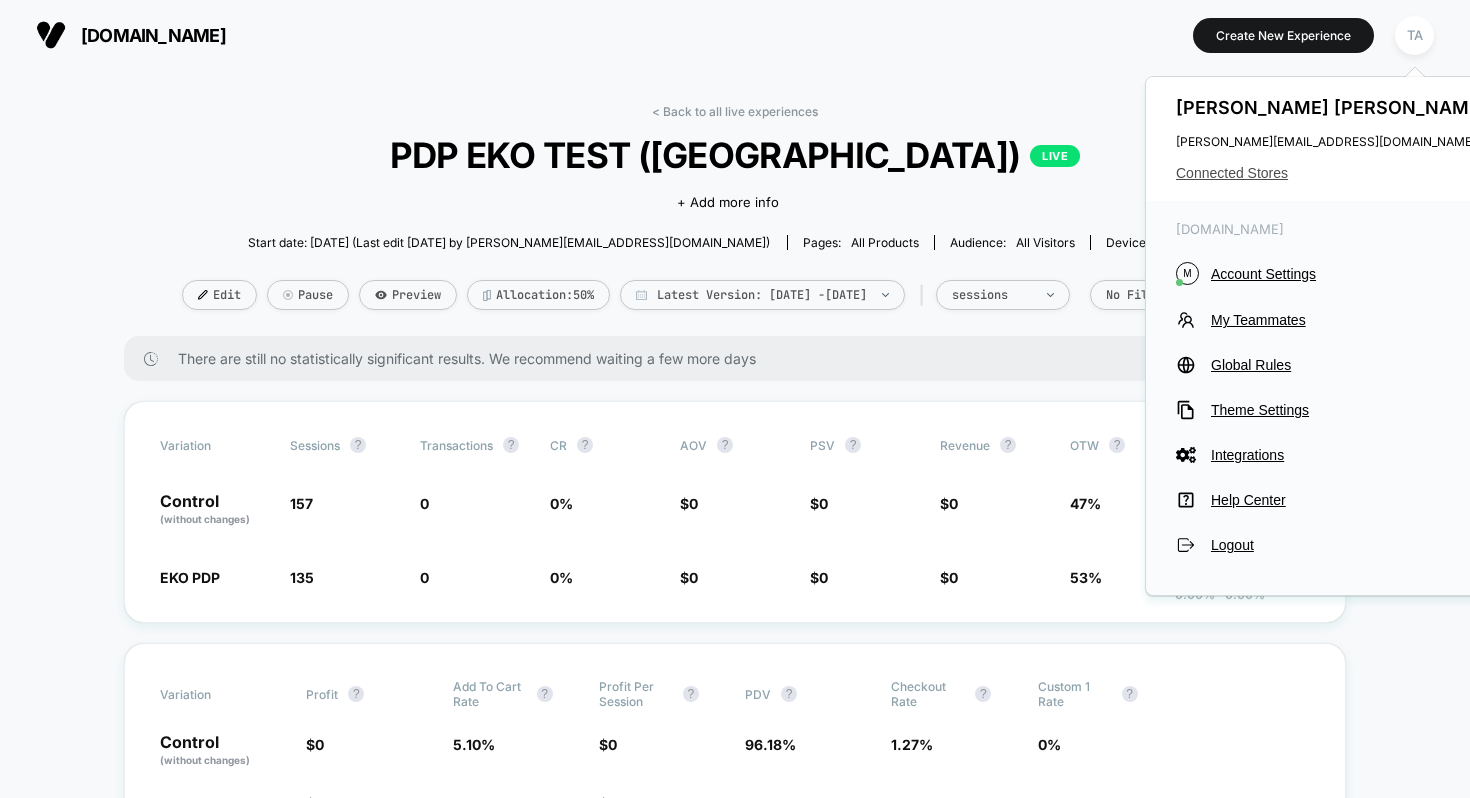click on "Connected Stores" at bounding box center (1334, 173) 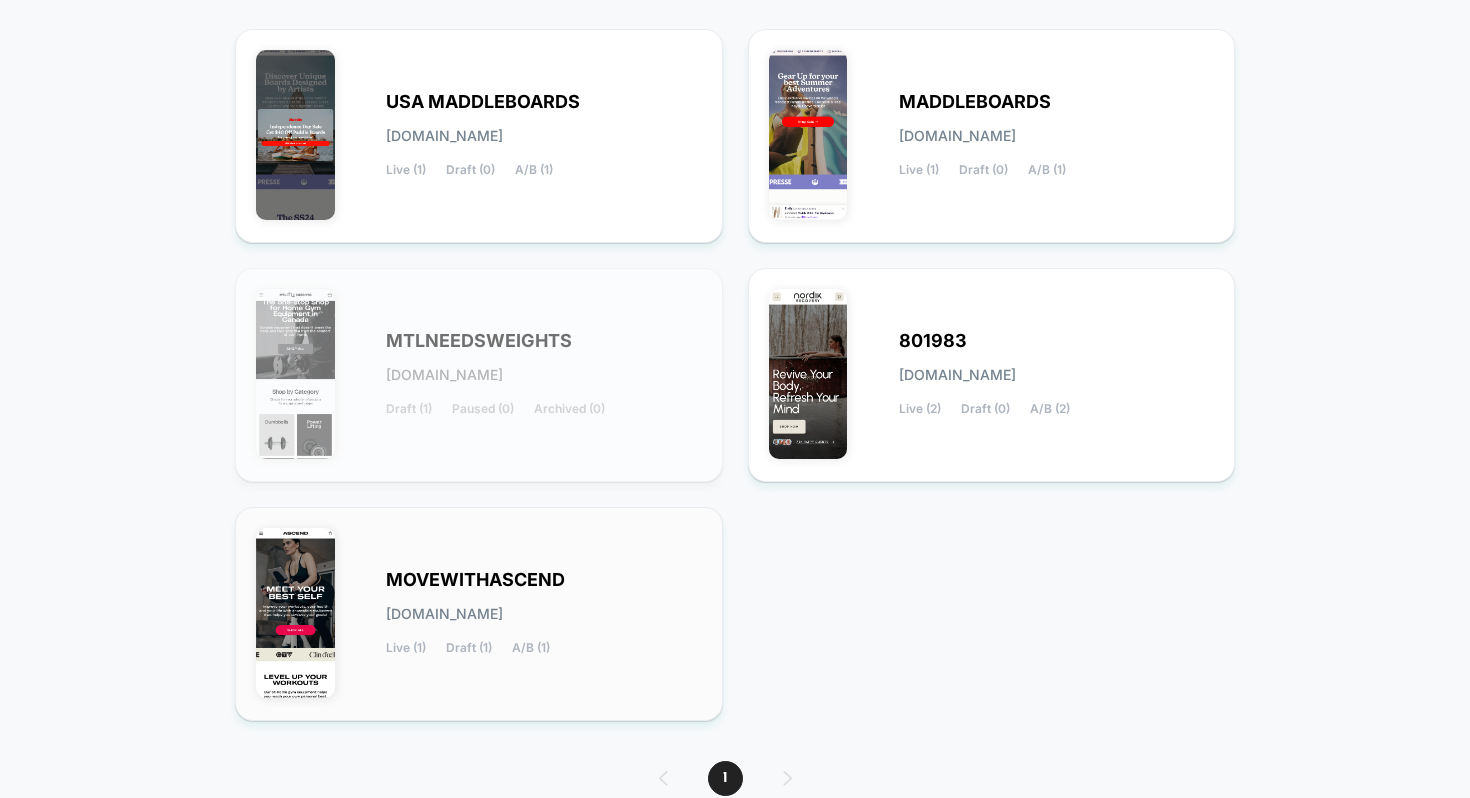 click on "[DOMAIN_NAME]" at bounding box center [444, 614] 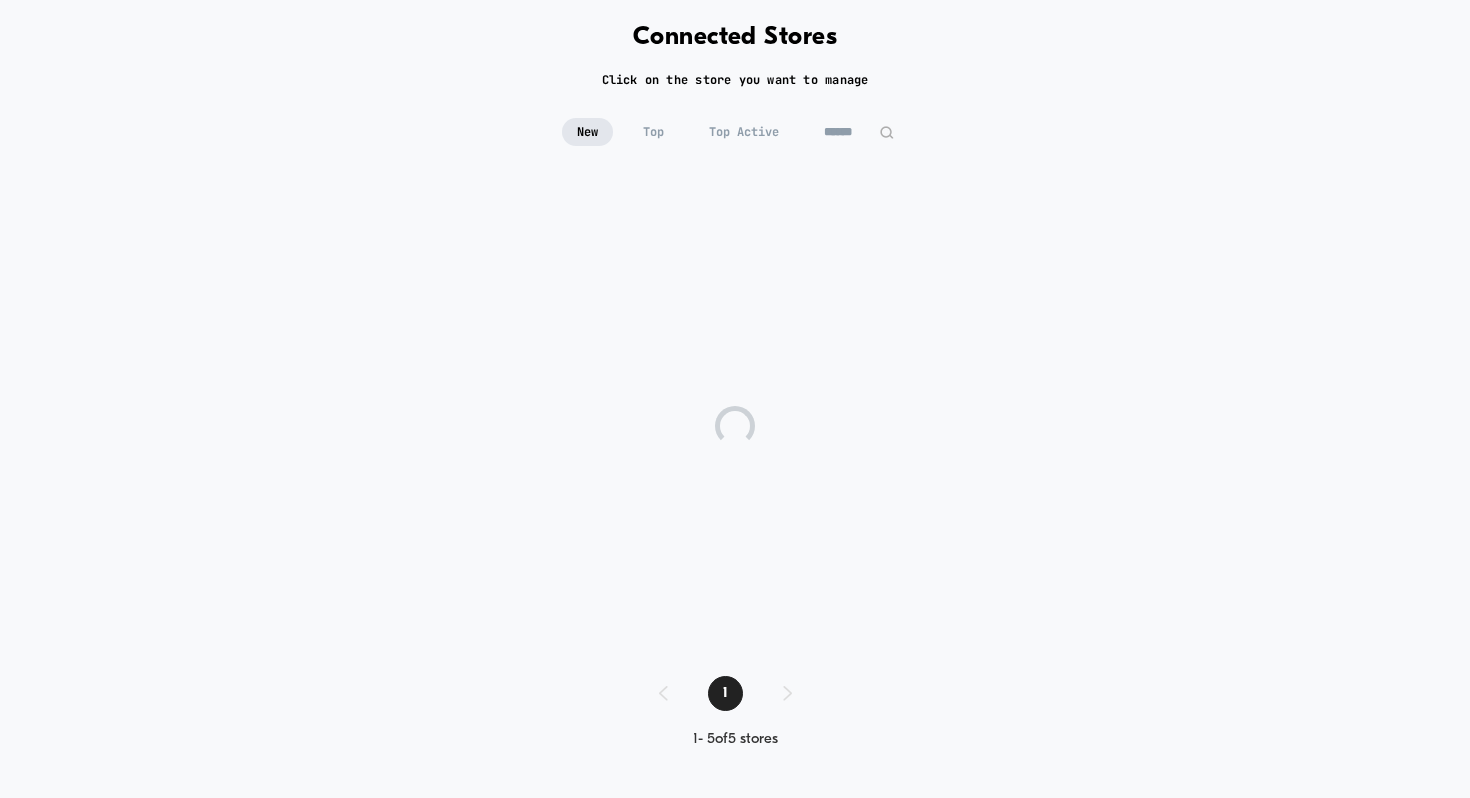 scroll, scrollTop: 91, scrollLeft: 0, axis: vertical 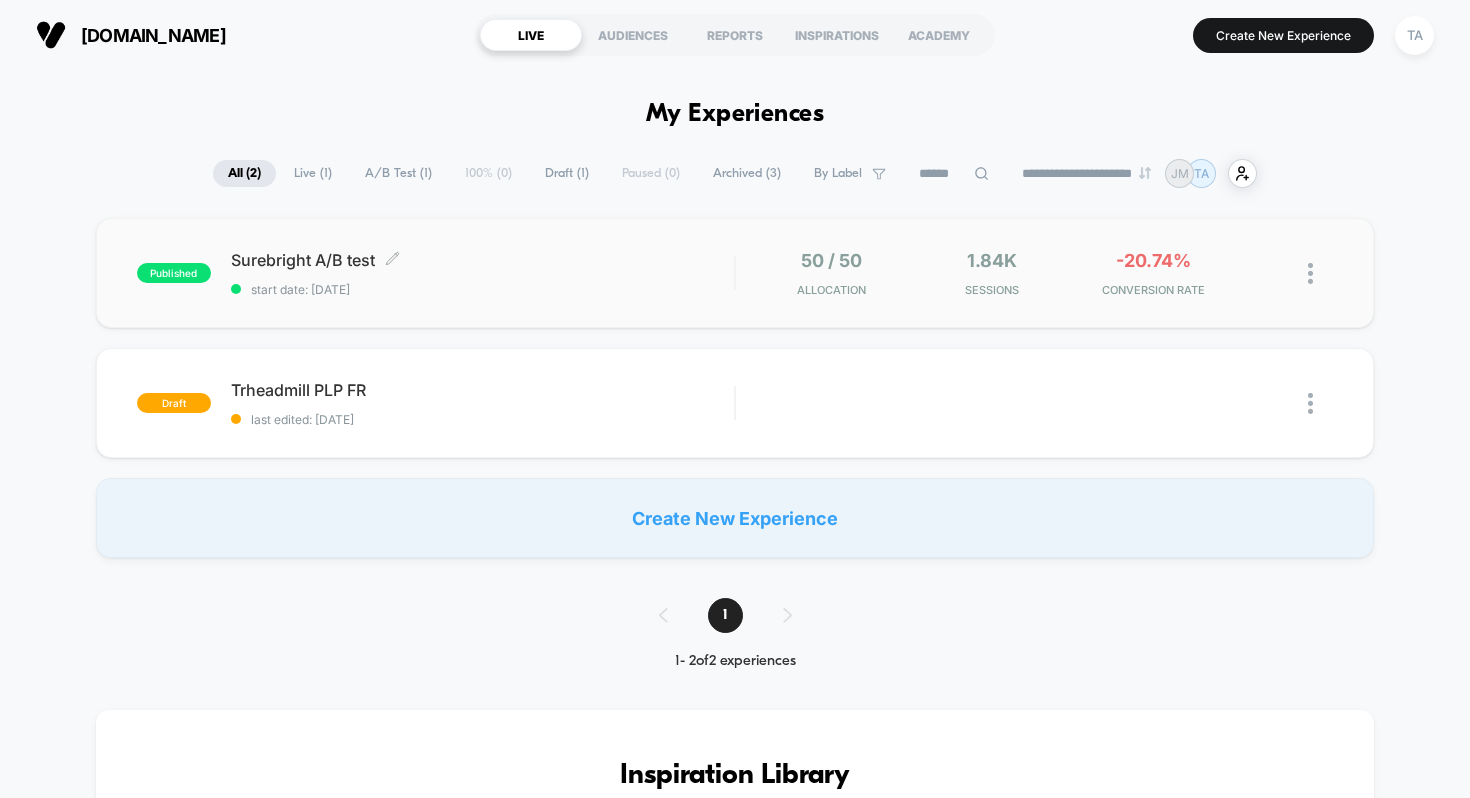 click on "Surebright A/B test Click to edit experience details Click to edit experience details start date: 6/30/2025" at bounding box center (483, 273) 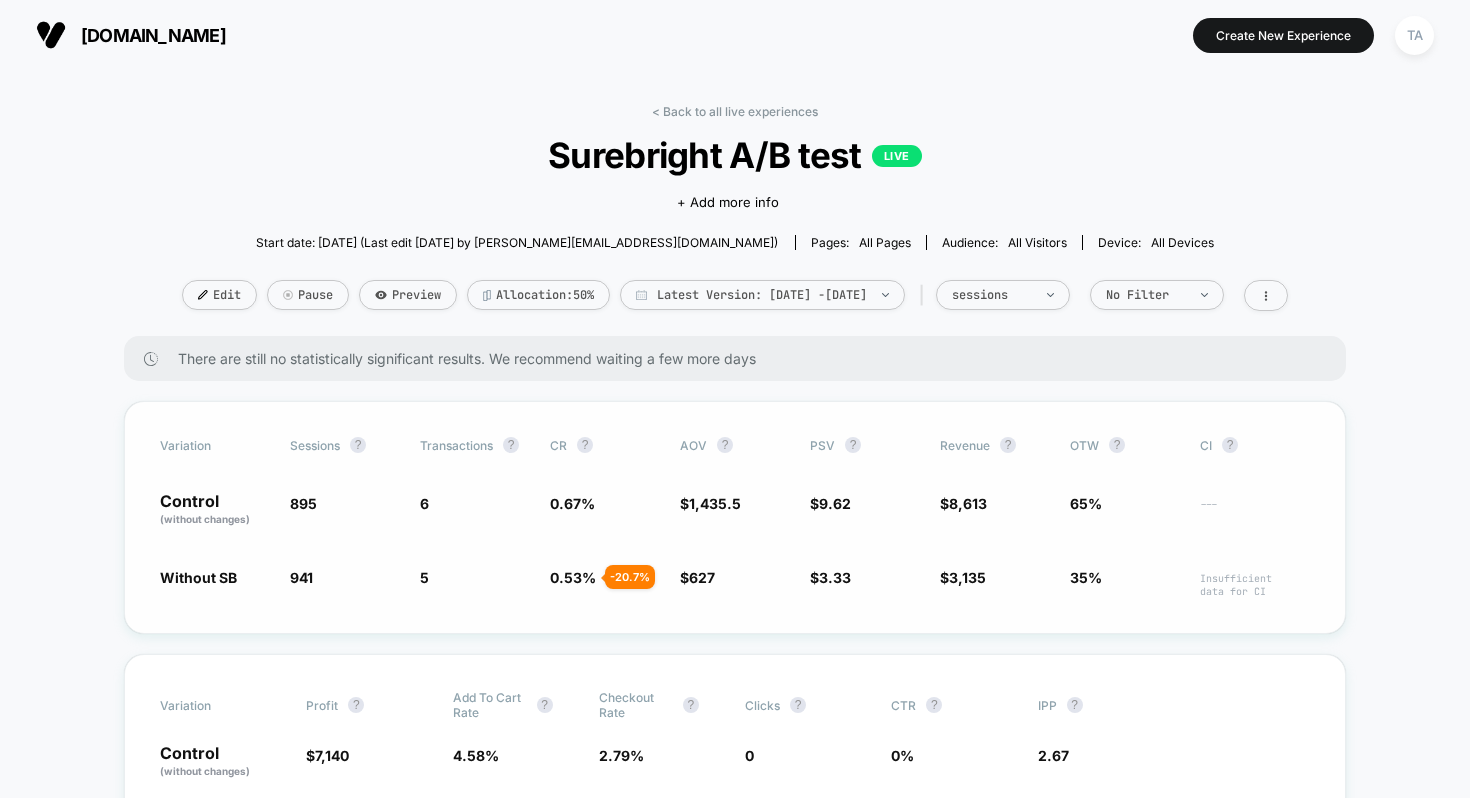 scroll, scrollTop: 0, scrollLeft: 0, axis: both 